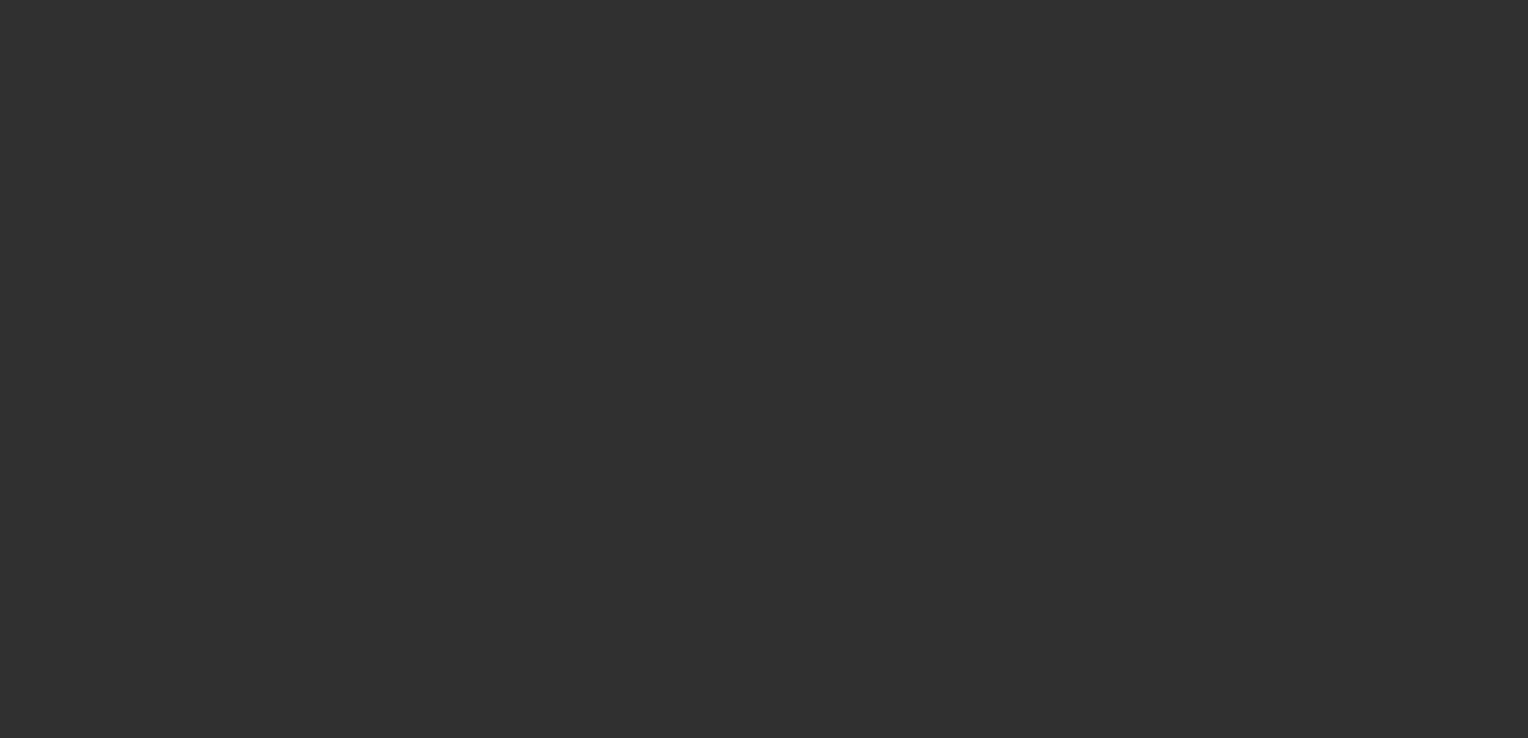 scroll, scrollTop: 0, scrollLeft: 0, axis: both 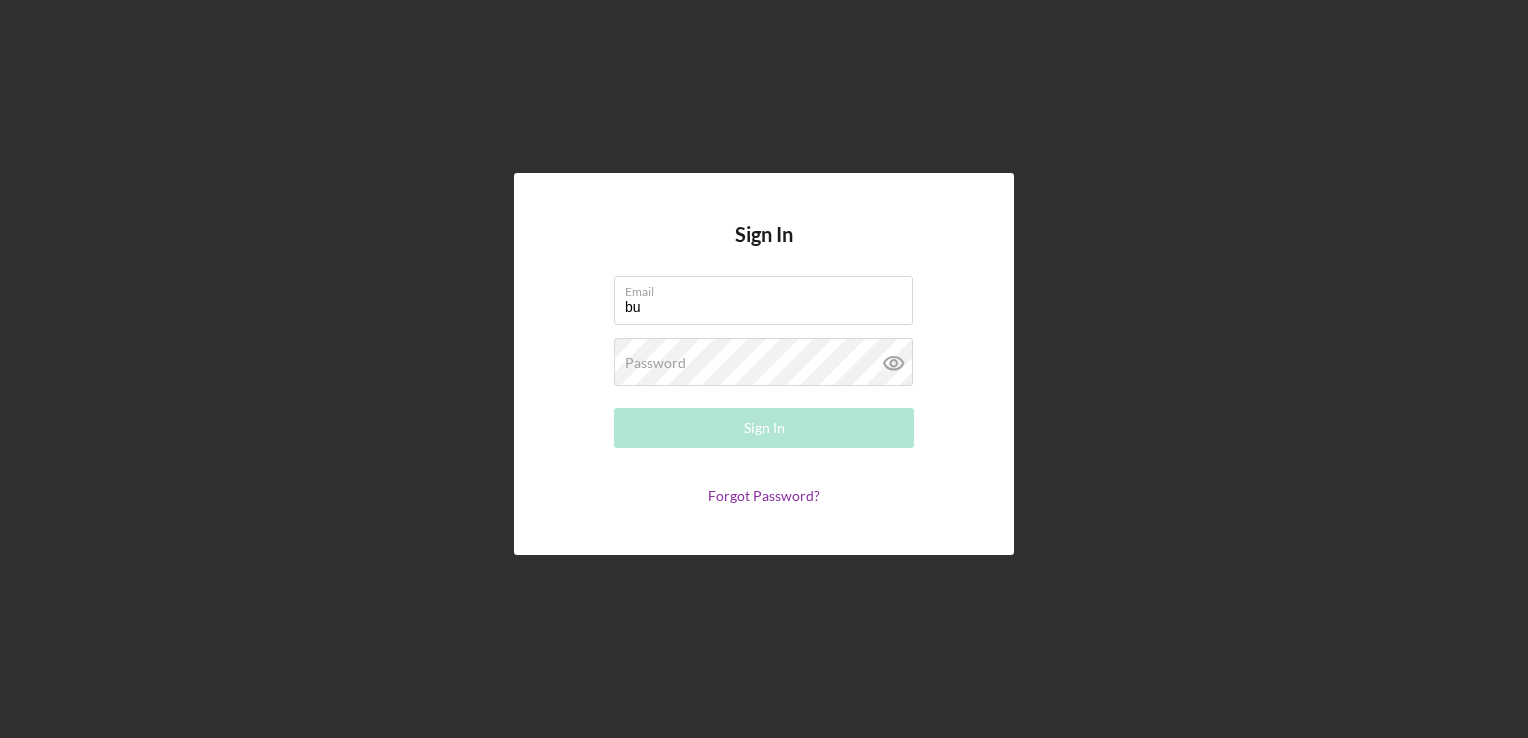 type on "[USERNAME]@[DOMAIN].com" 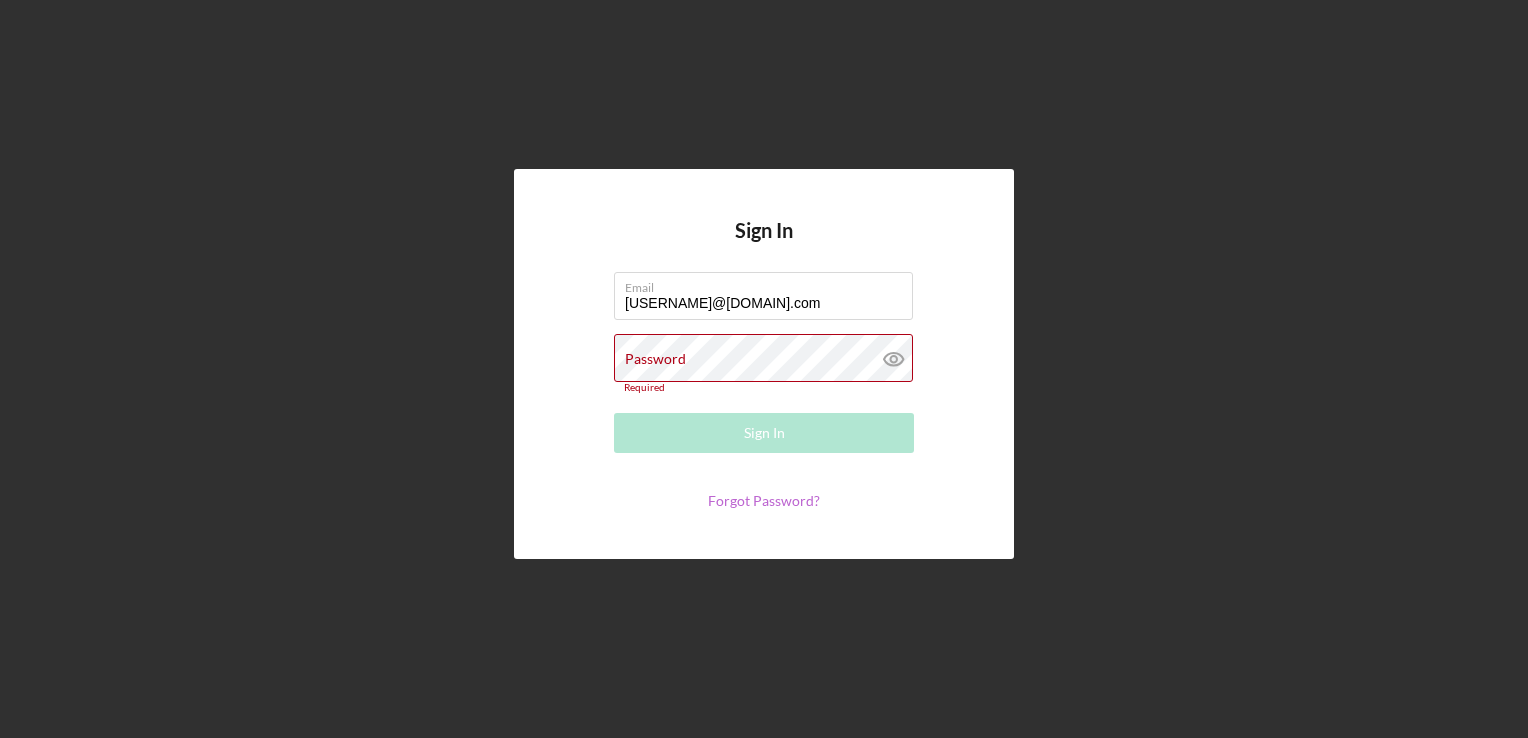 click on "Forgot Password?" at bounding box center (764, 500) 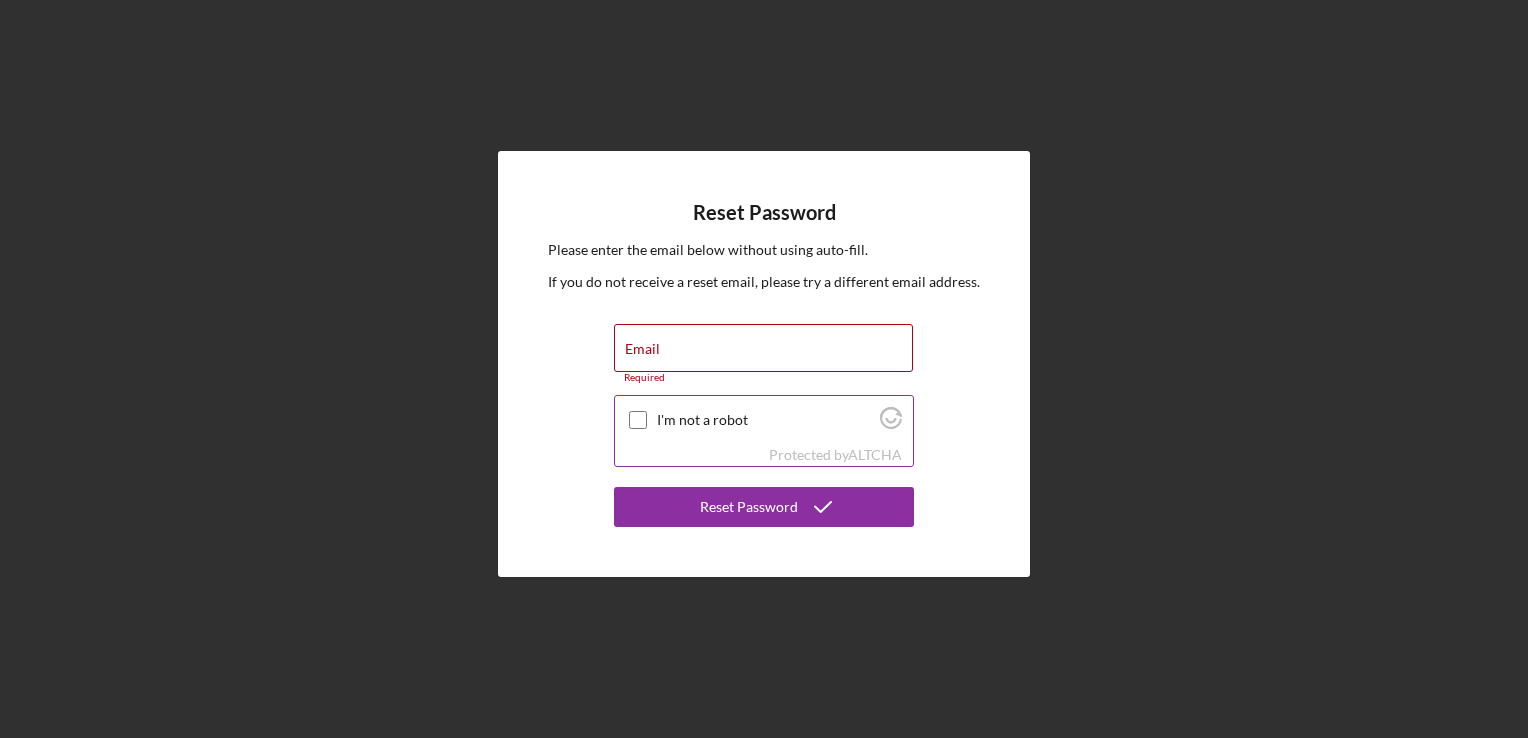 click on "I'm not a robot" at bounding box center (638, 420) 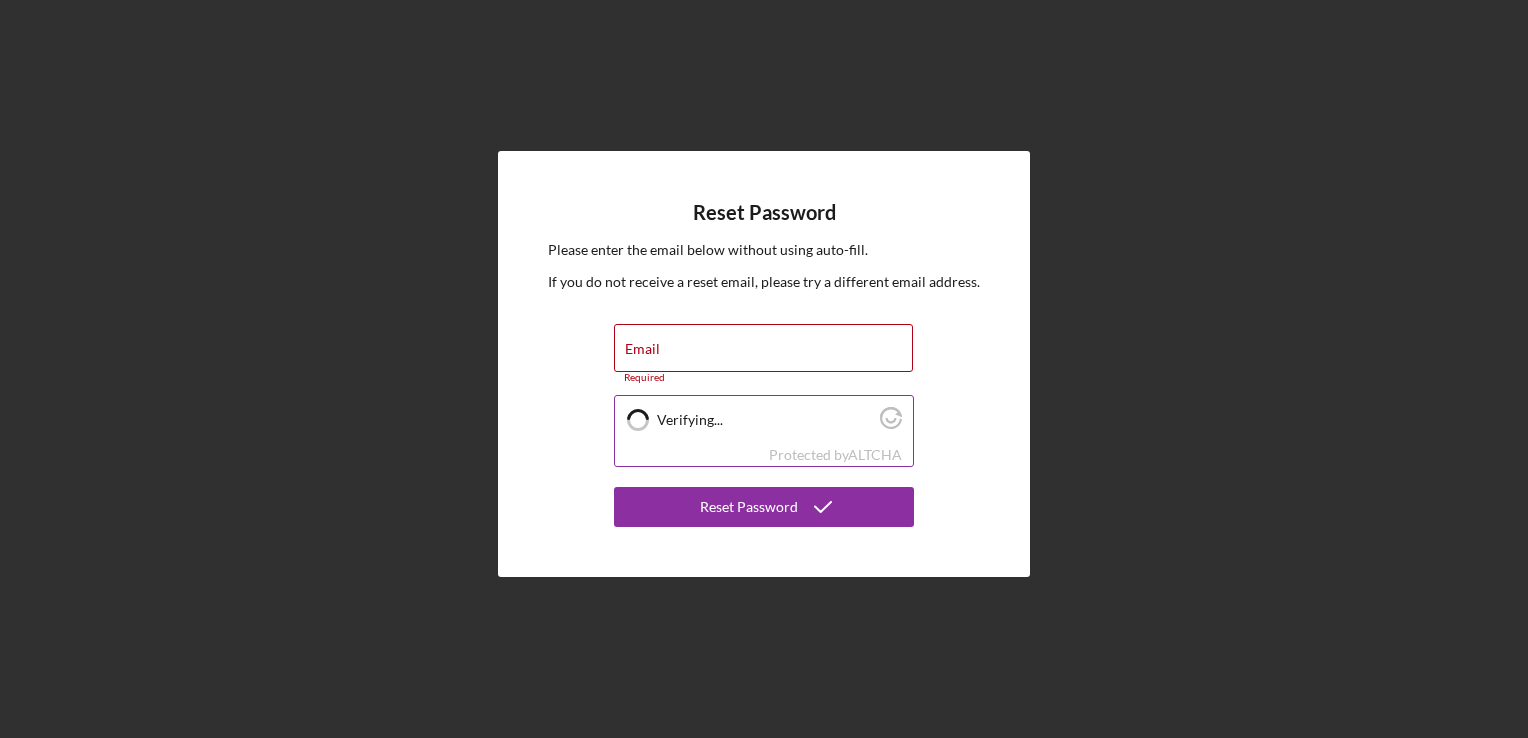 checkbox on "true" 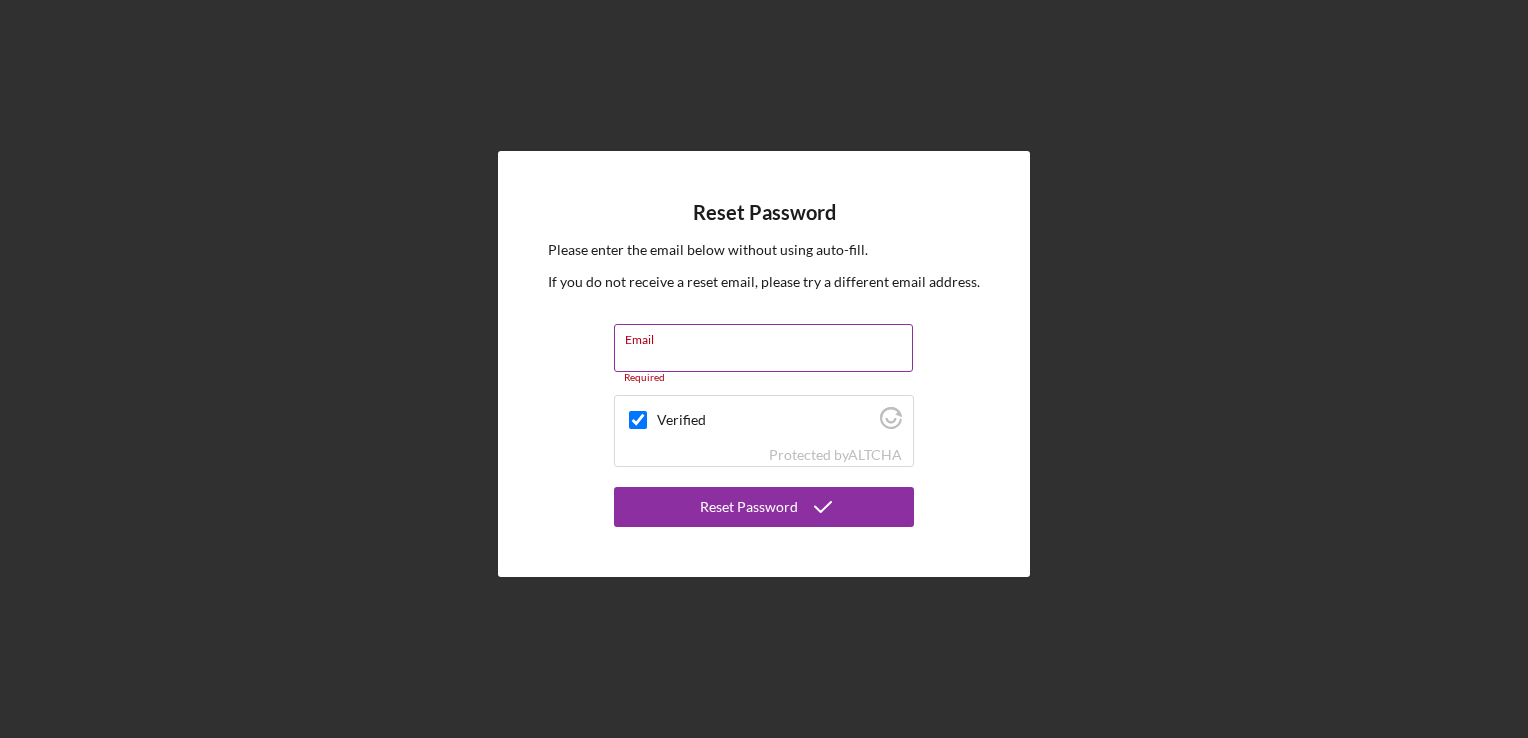 click on "Email Required" at bounding box center (764, 354) 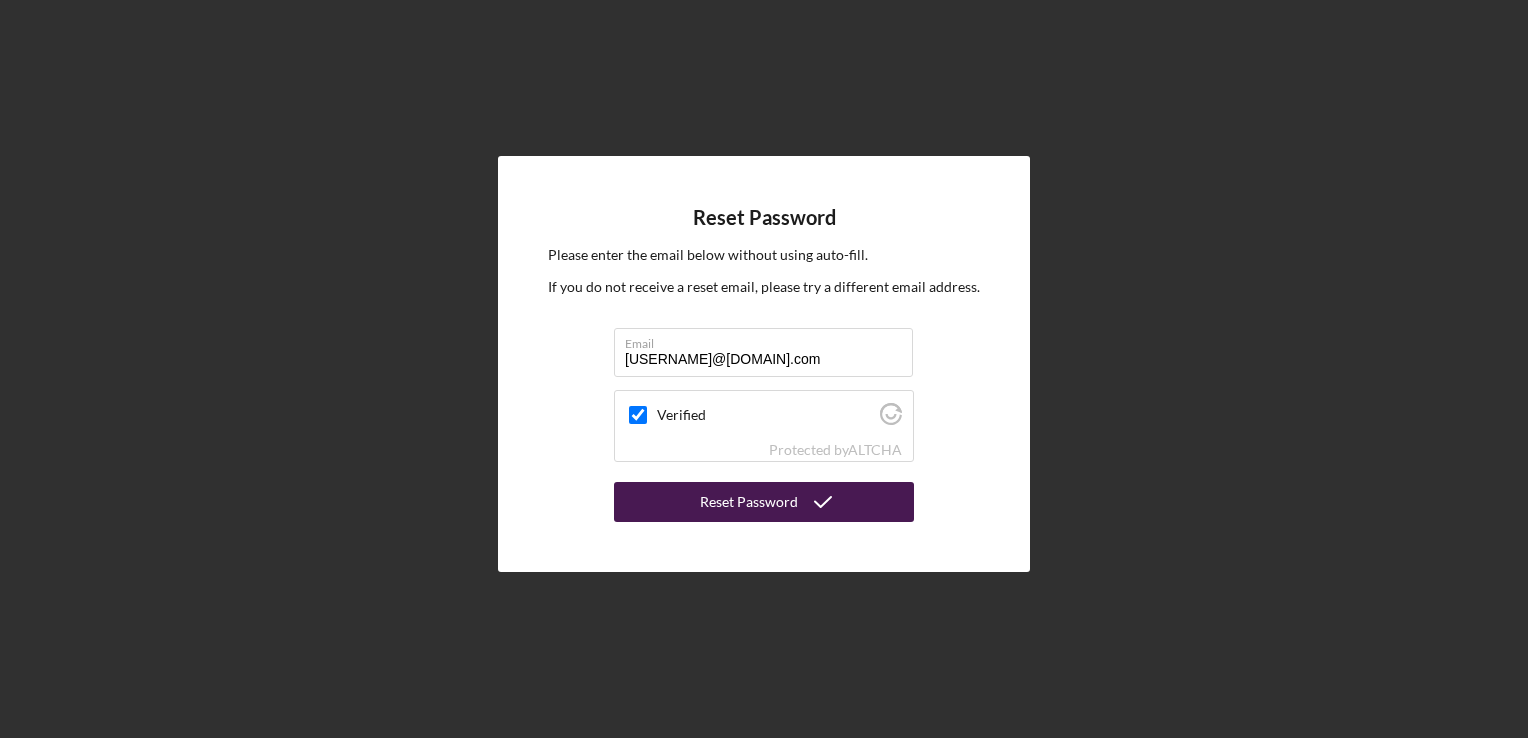 click on "Reset Password" at bounding box center [749, 502] 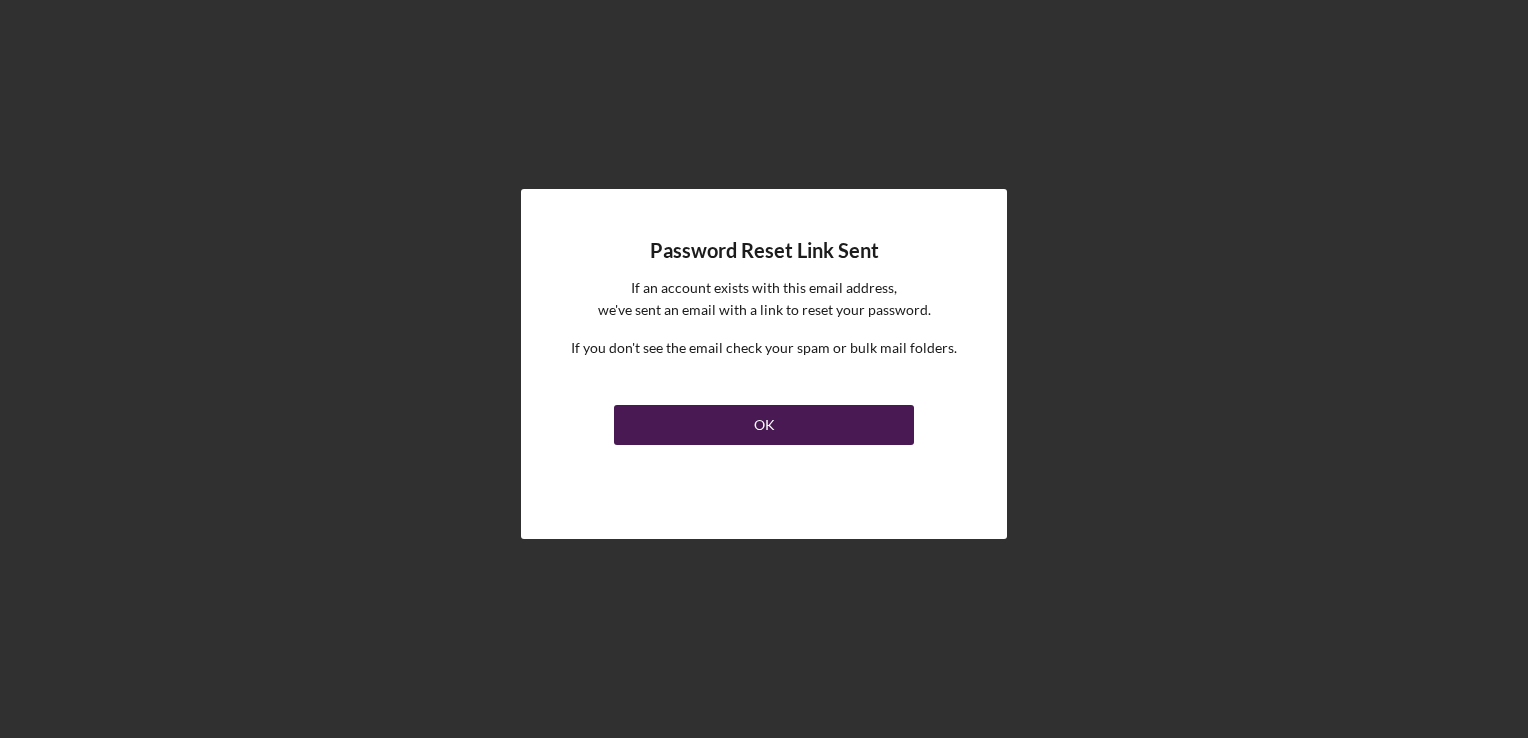click on "OK" at bounding box center (764, 425) 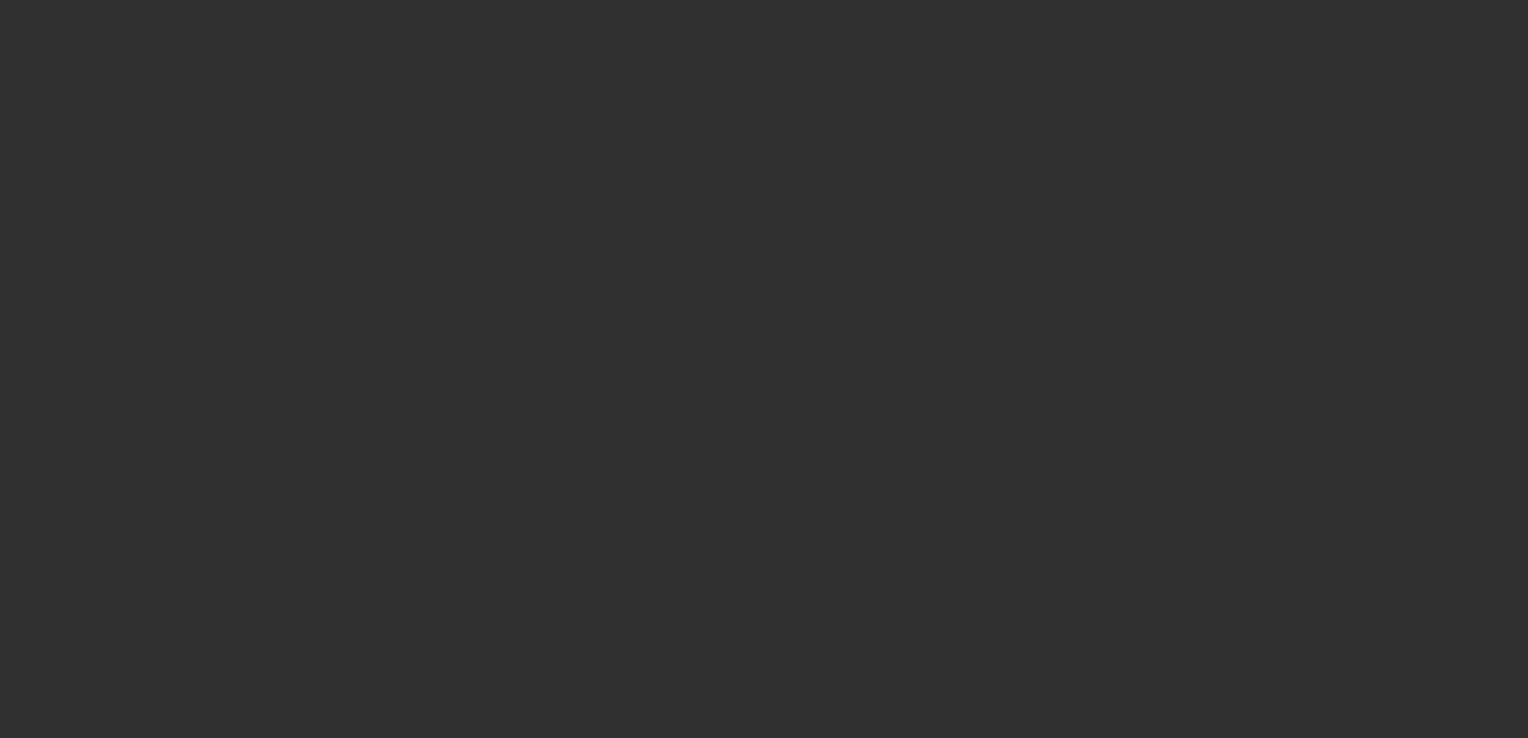 scroll, scrollTop: 0, scrollLeft: 0, axis: both 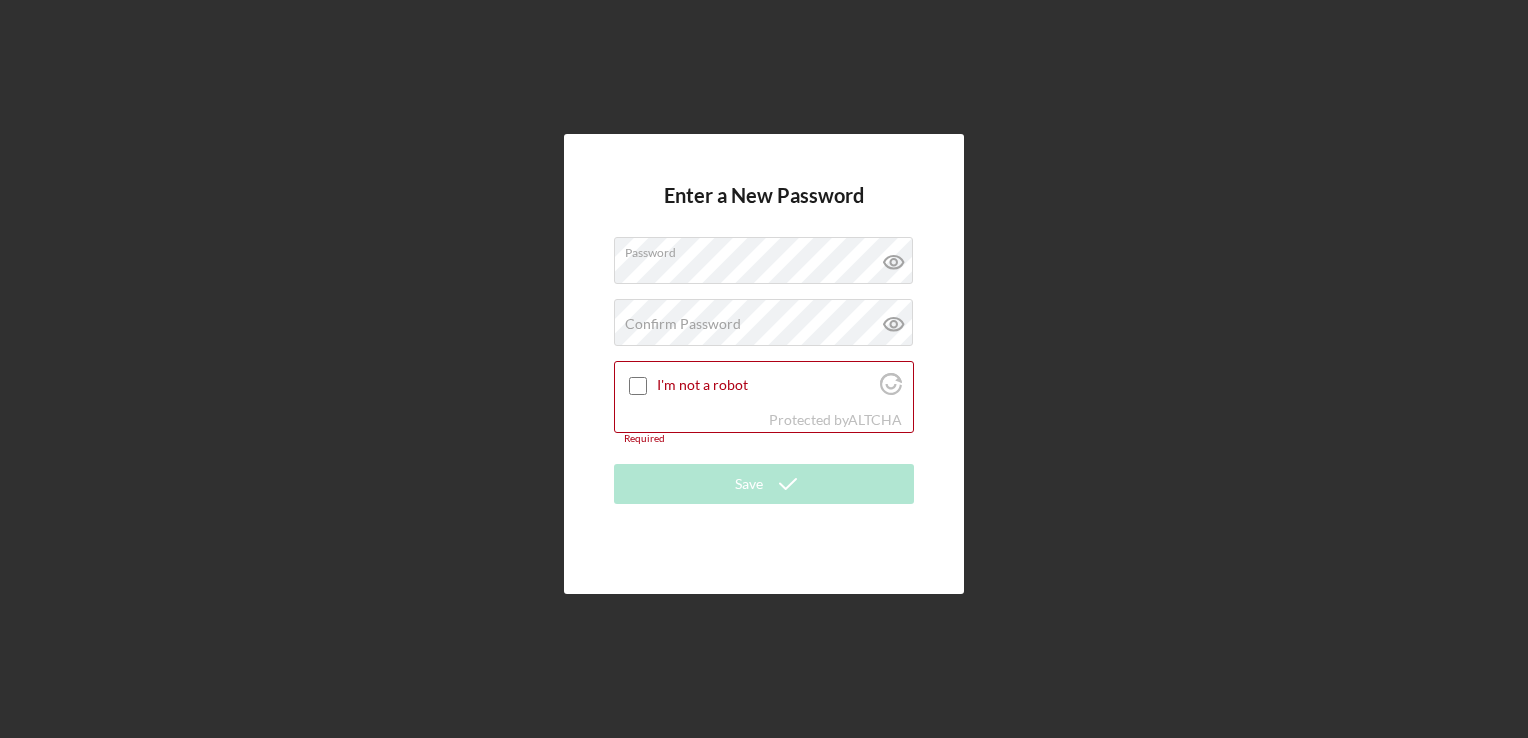 click on "Enter a New Password Password Confirm Password Passwords do not match.       I'm not a robot           Protected by  ALTCHA   Required Save" at bounding box center [764, 364] 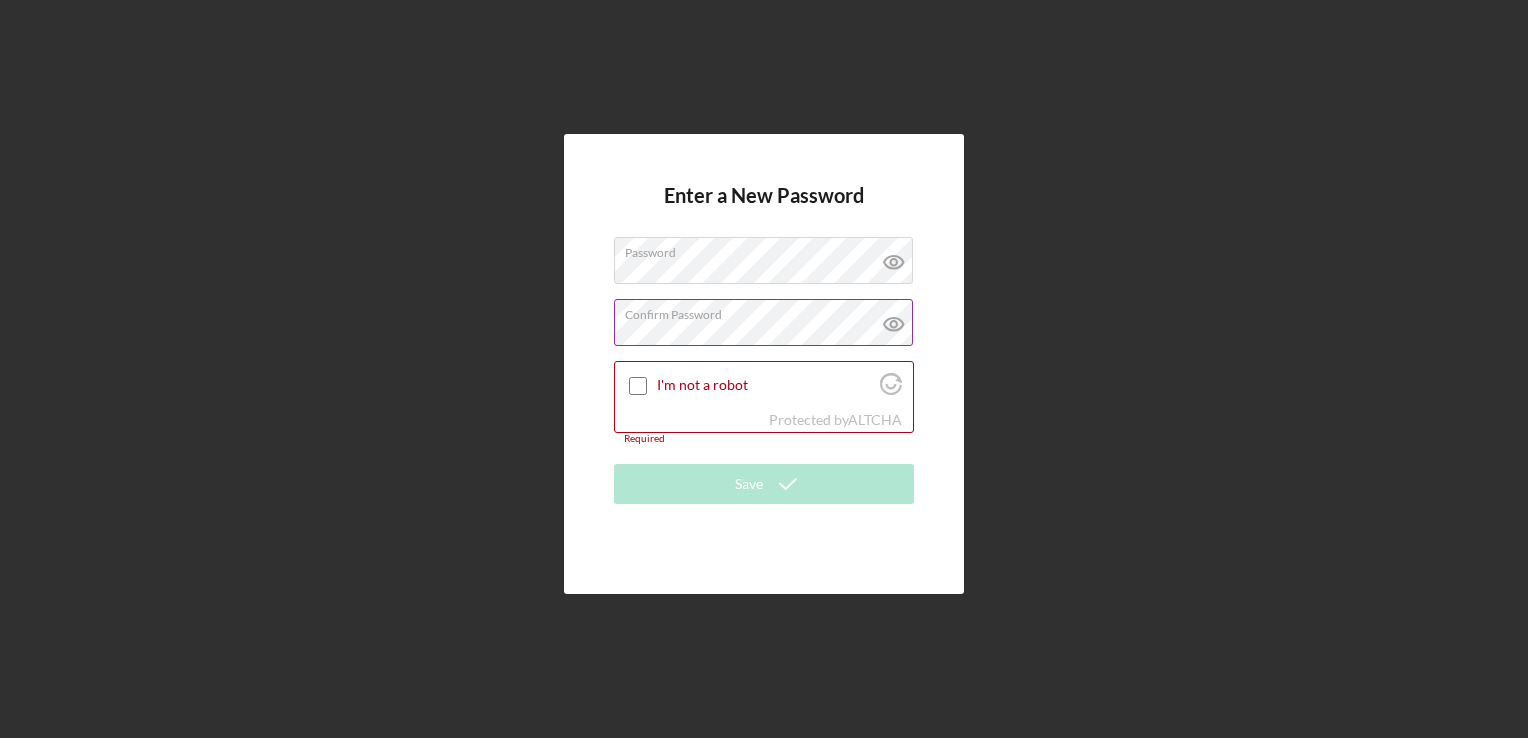 click on "Confirm Password Passwords do not match." at bounding box center (764, 324) 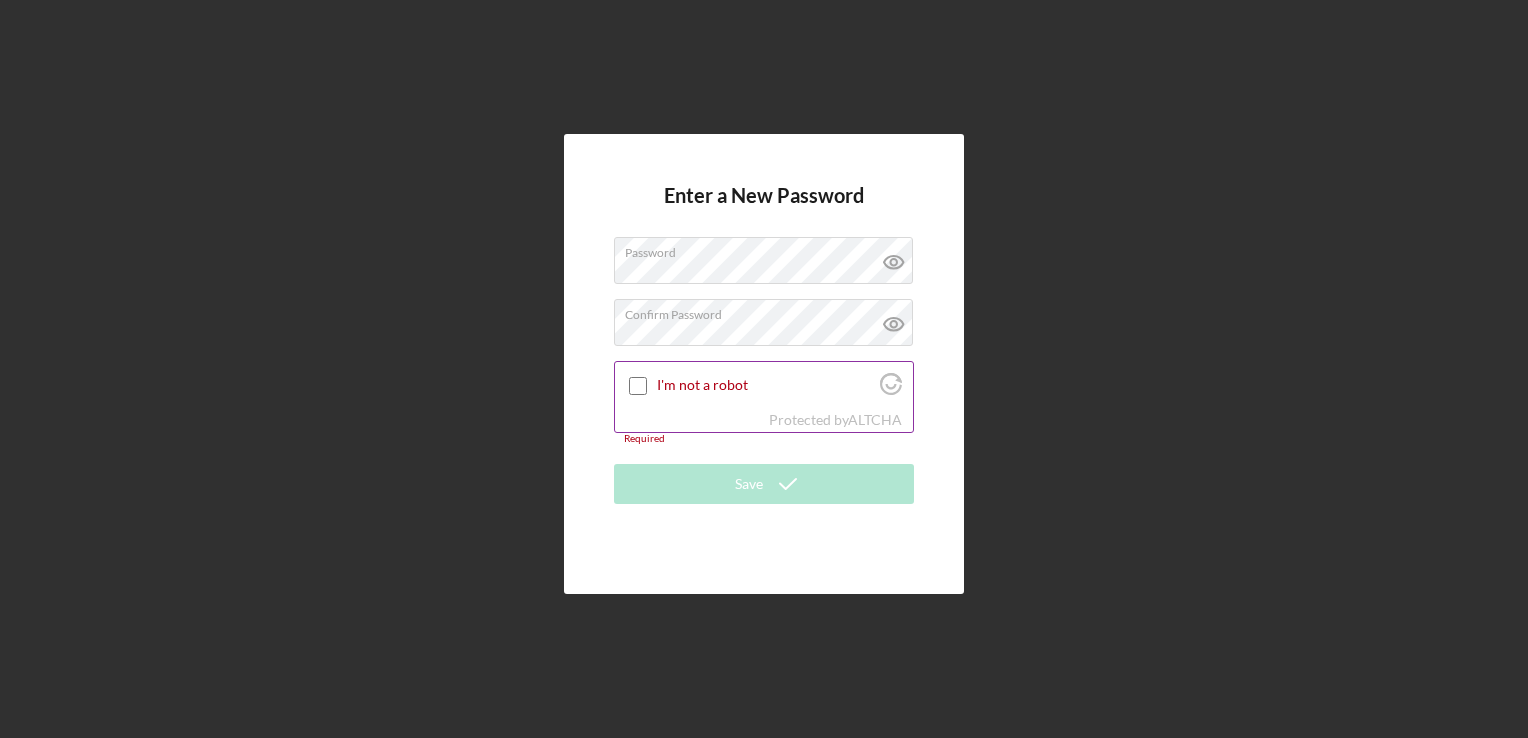 click on "I'm not a robot" at bounding box center [638, 386] 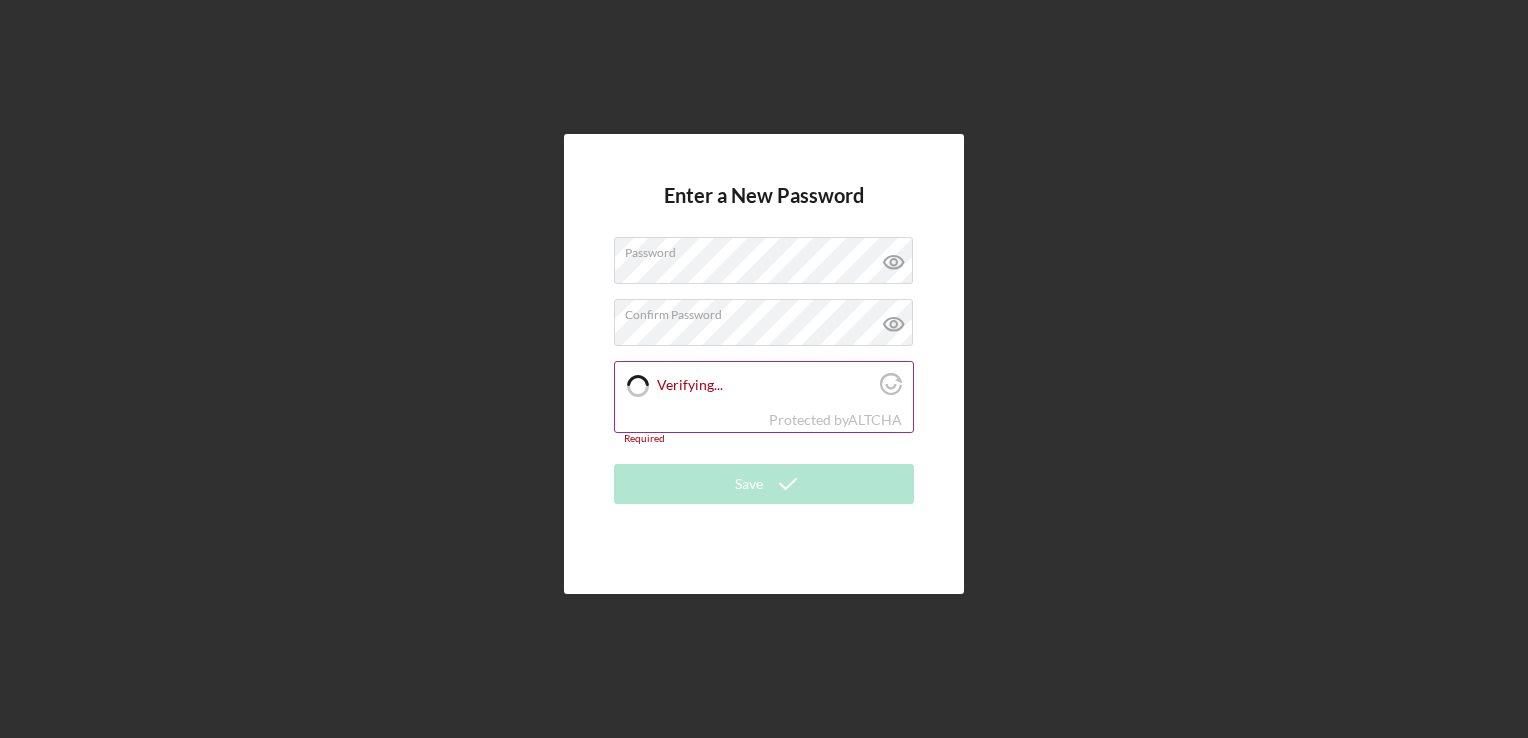 checkbox on "true" 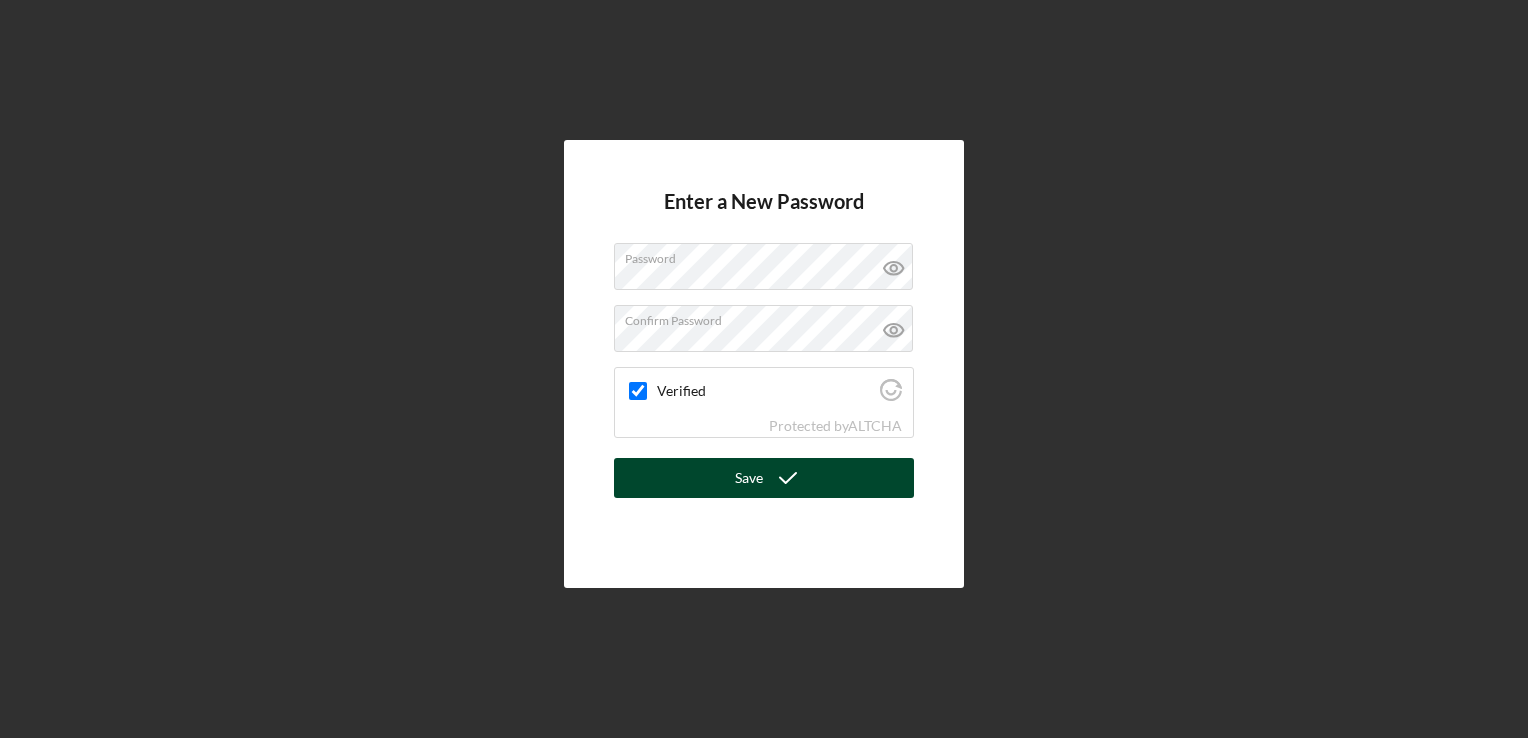 click 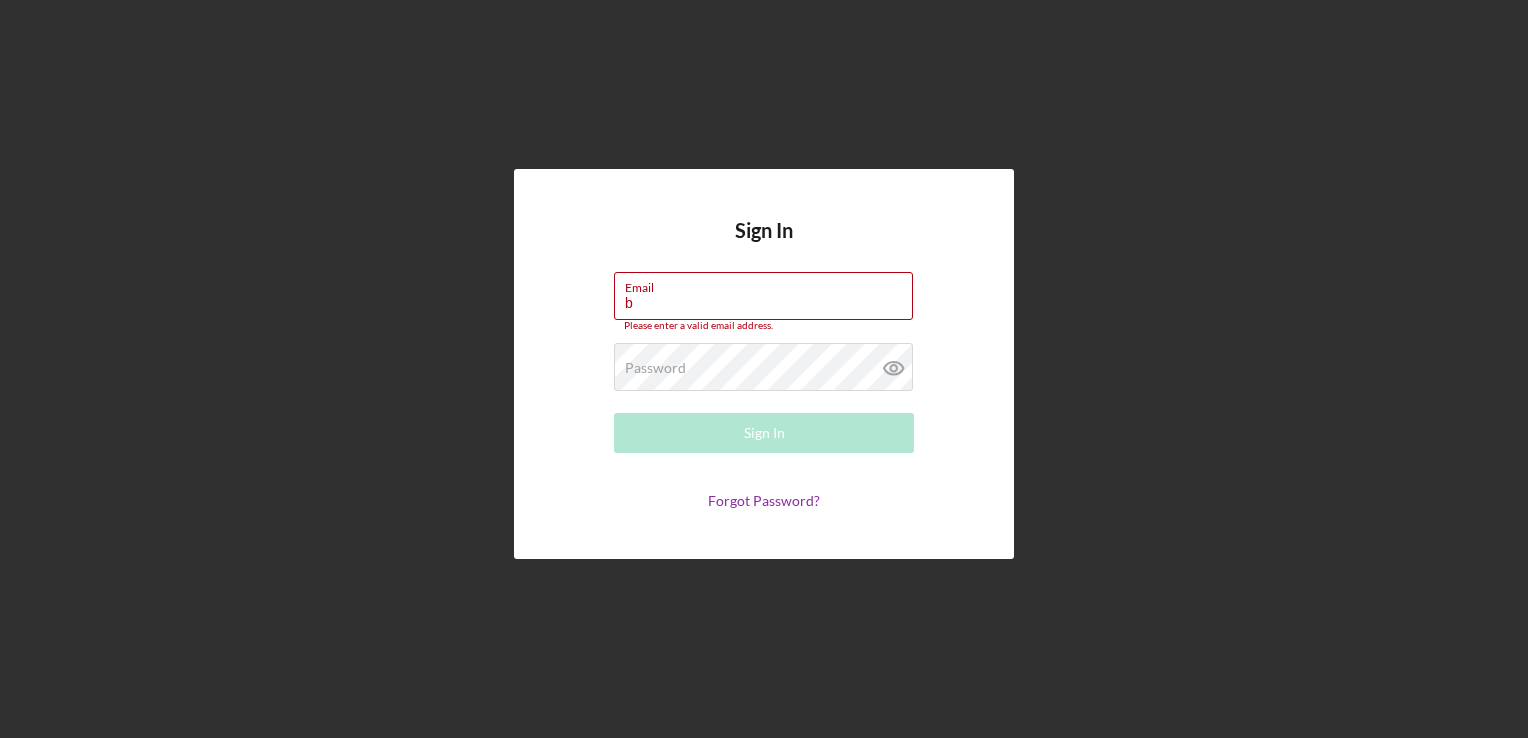 type on "[EMAIL]" 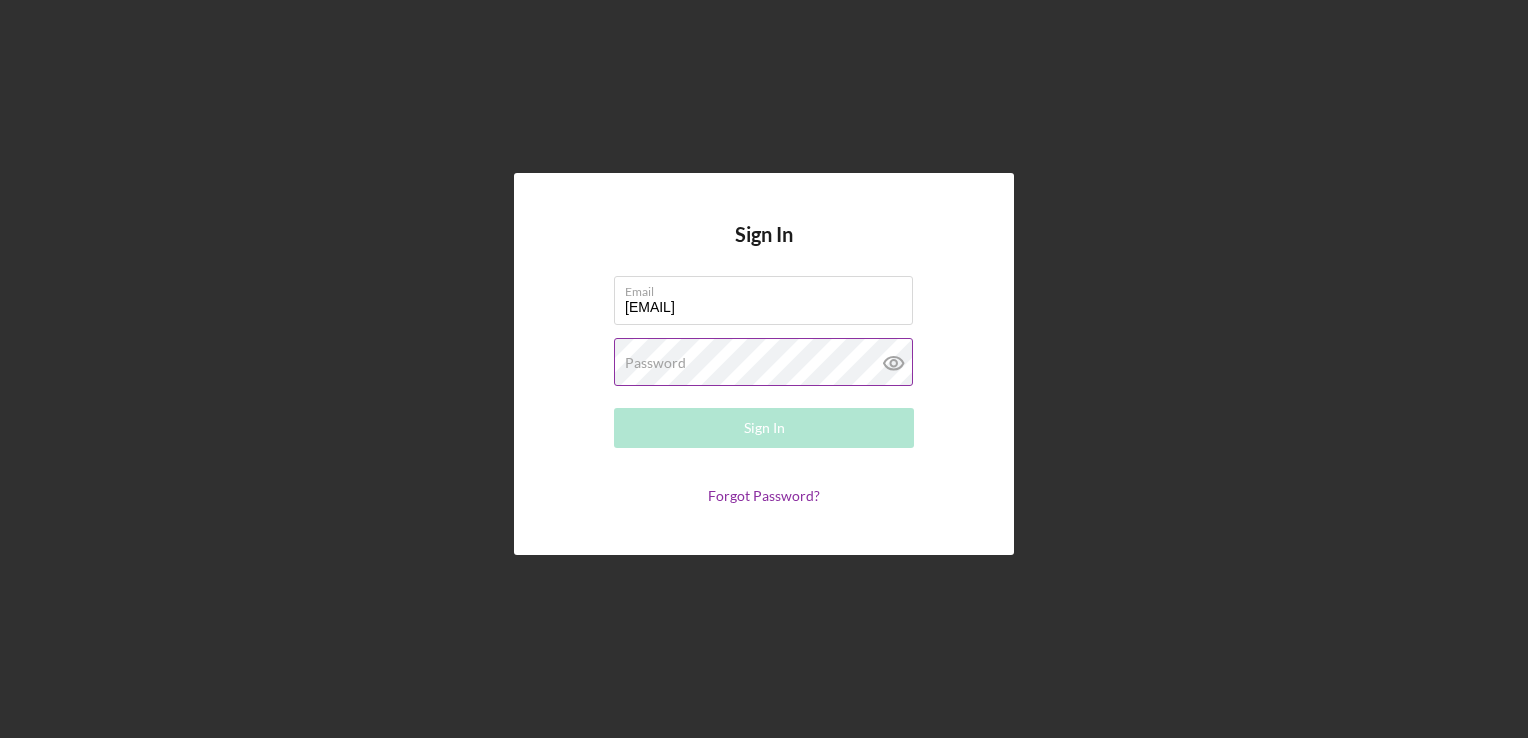 click on "Password" at bounding box center (655, 363) 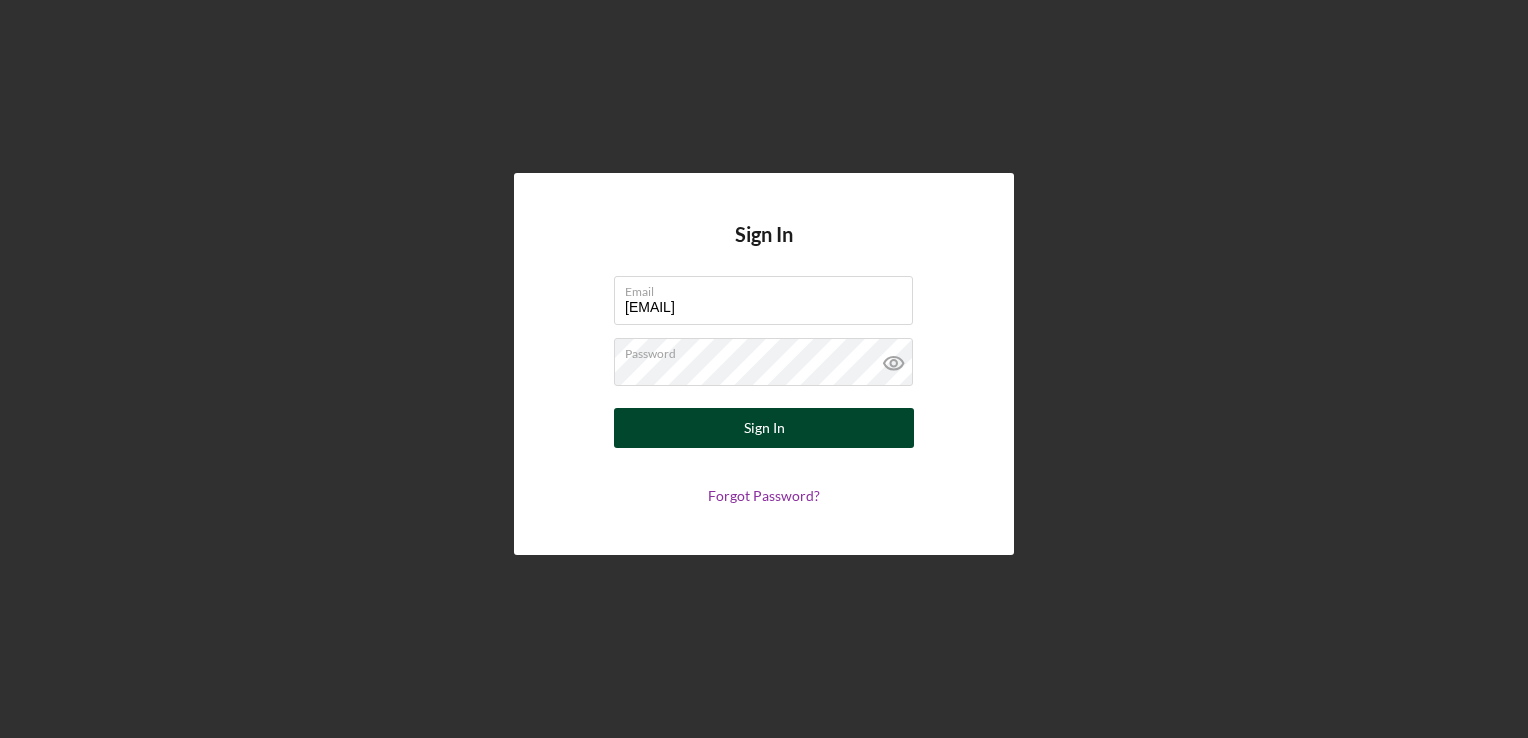 click on "Sign In" at bounding box center [764, 428] 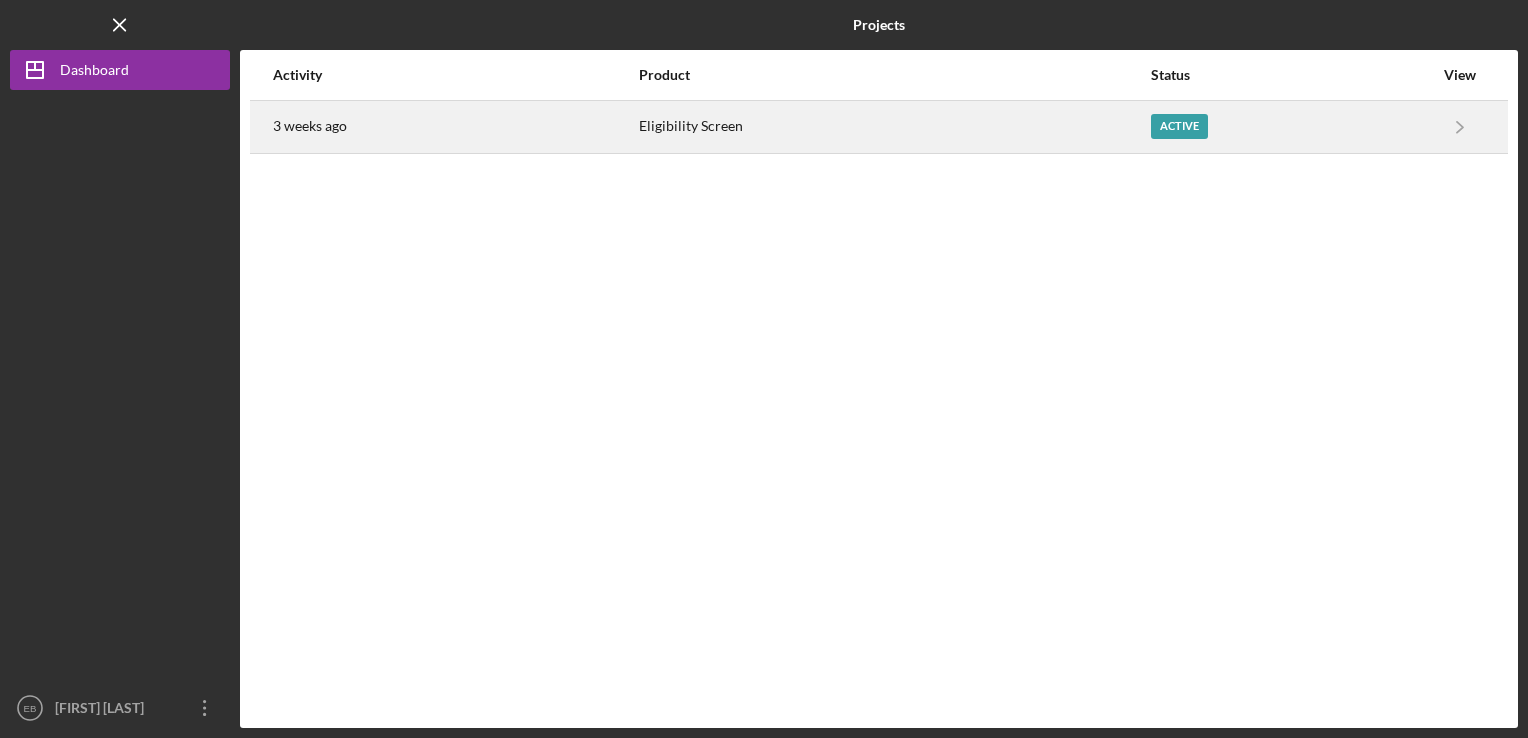 click on "Active" at bounding box center [1179, 126] 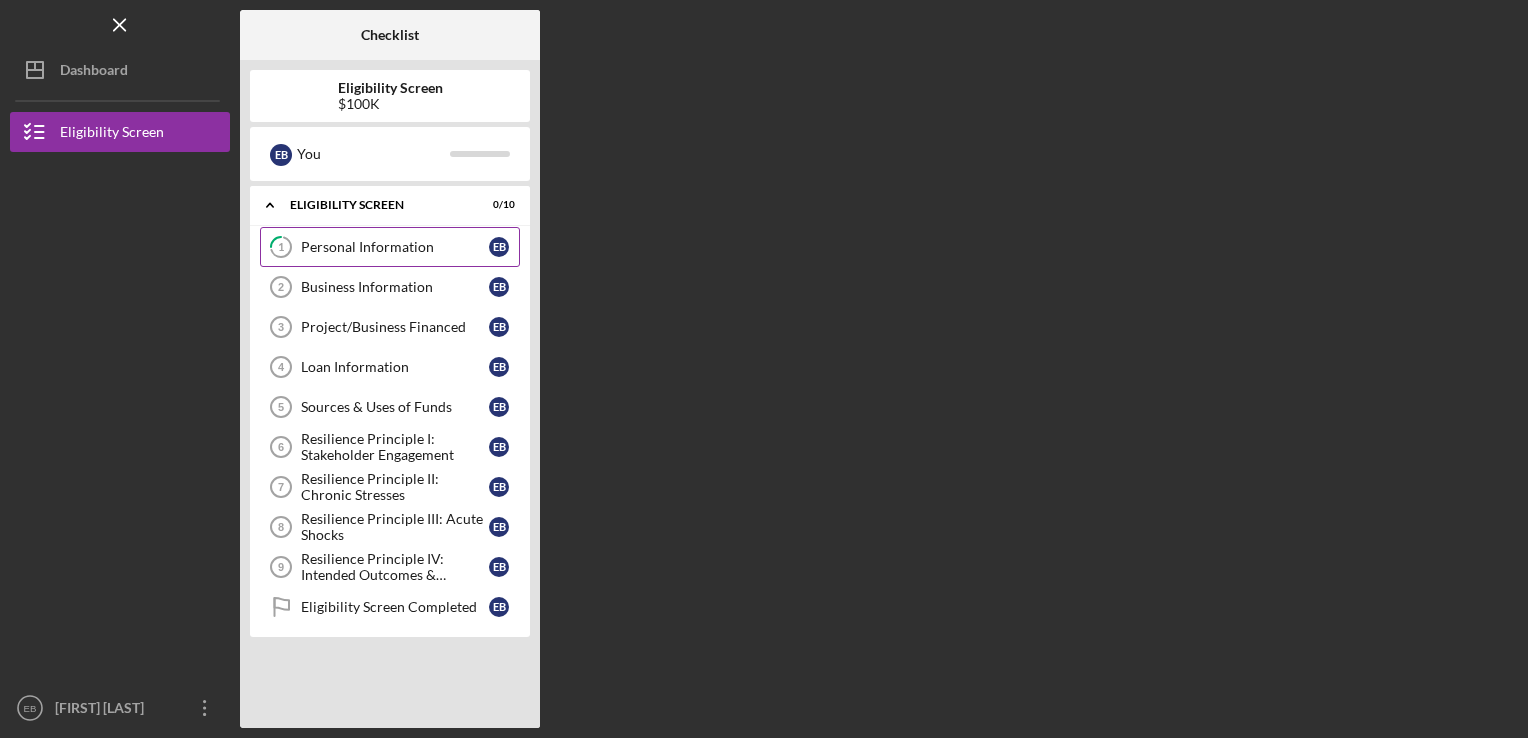 click on "Personal Information" at bounding box center [395, 247] 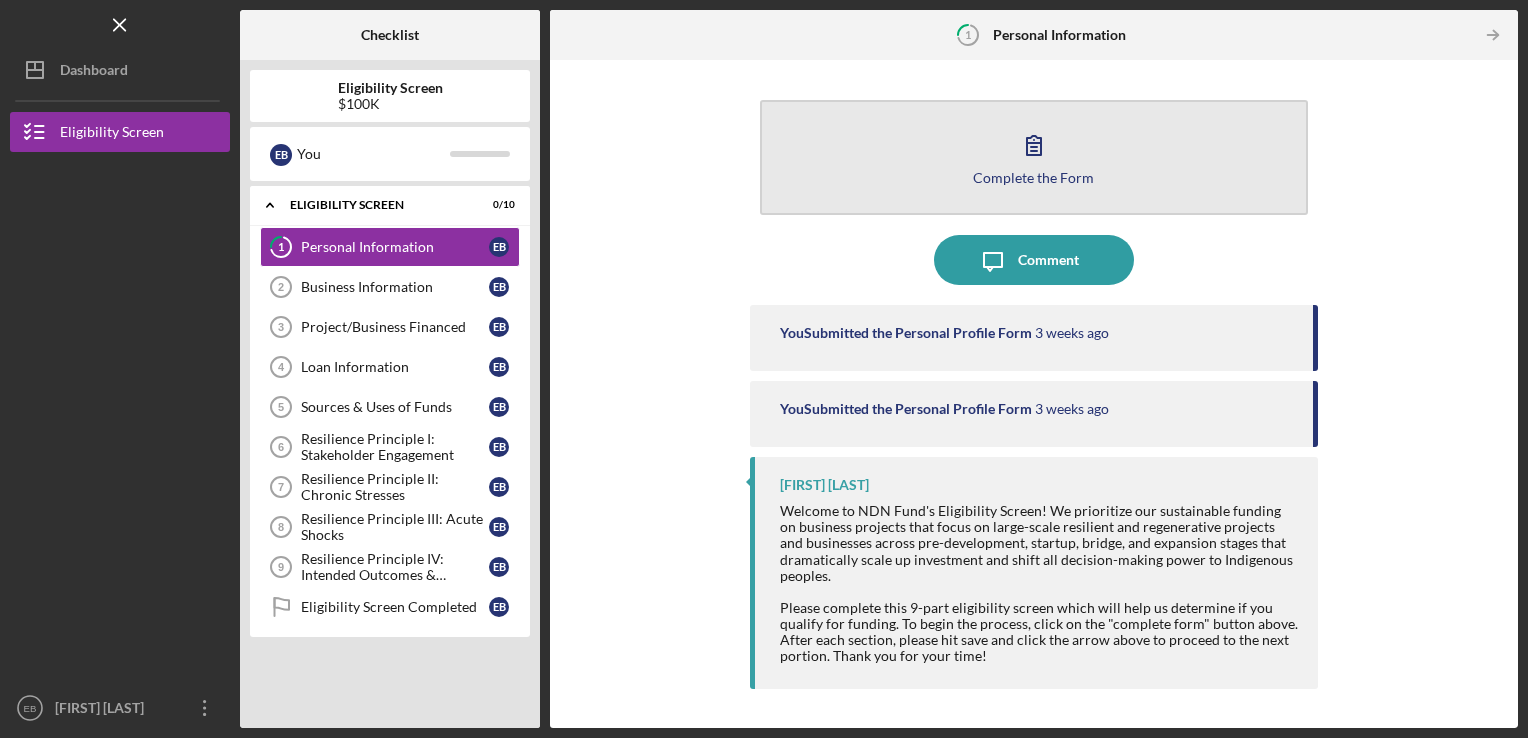 click on "Complete the Form Form" at bounding box center (1034, 157) 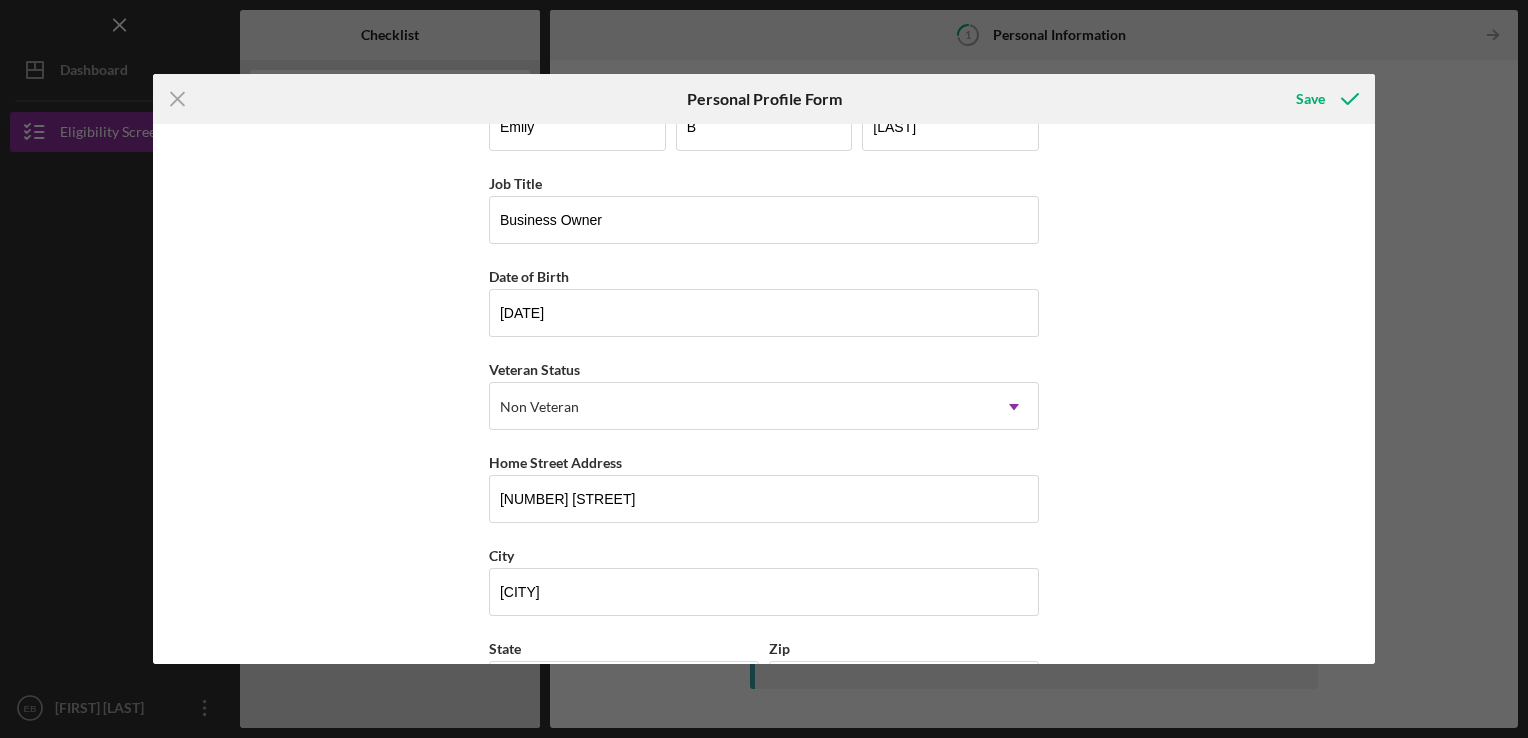scroll, scrollTop: 0, scrollLeft: 0, axis: both 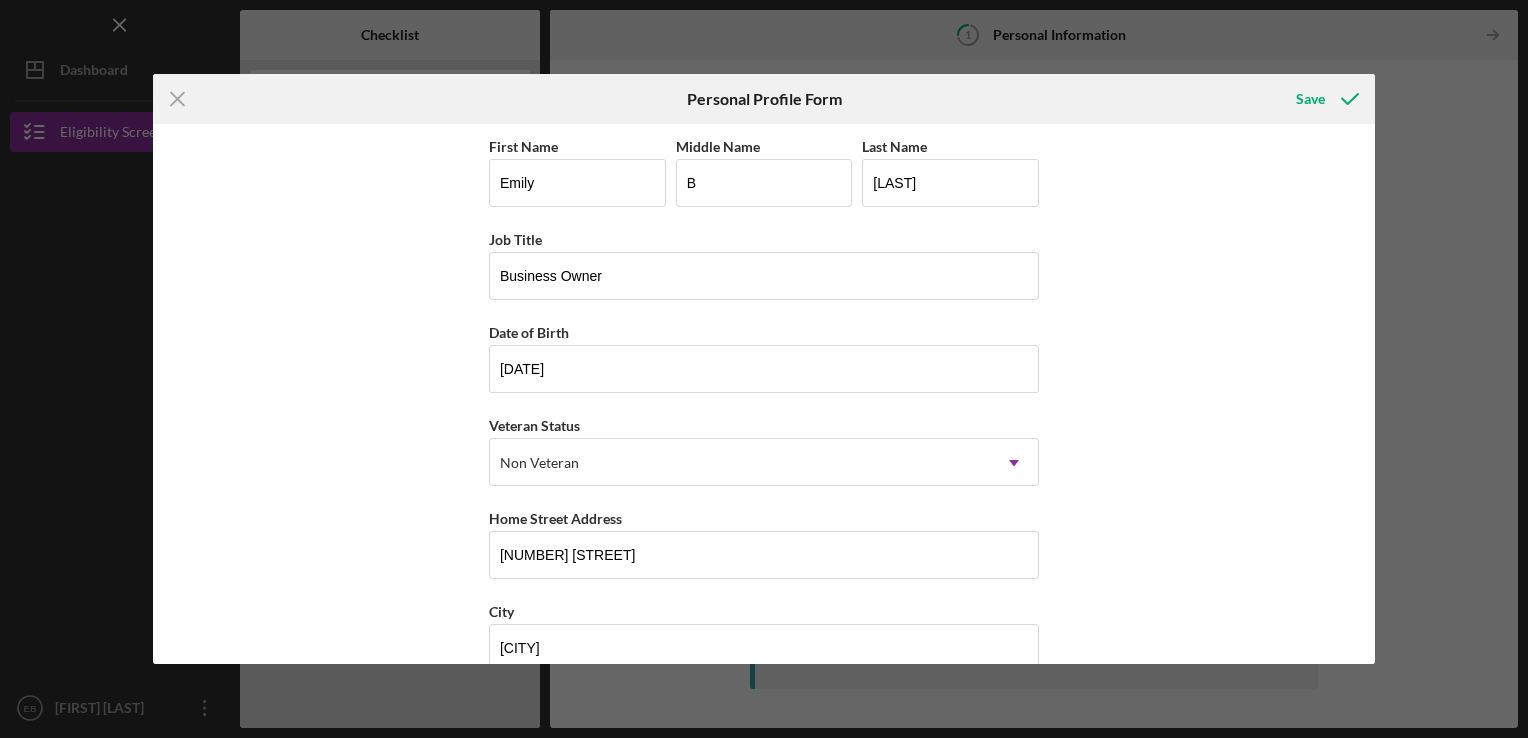 click on "Icon/Menu Close Personal Profile Form Save First Name [FIRST] Middle Name [MIDDLE] Last Name [LAST] Job Title Business Owner Date of Birth [DATE] Veteran Status Non Veteran Icon/Dropdown Arrow Home Street Address [NUMBER] [STREET] City [CITY] State [STATE] Icon/Dropdown Arrow Zip [ZIP] County [CITY] [COUNTY] Cancel Save" at bounding box center (764, 369) 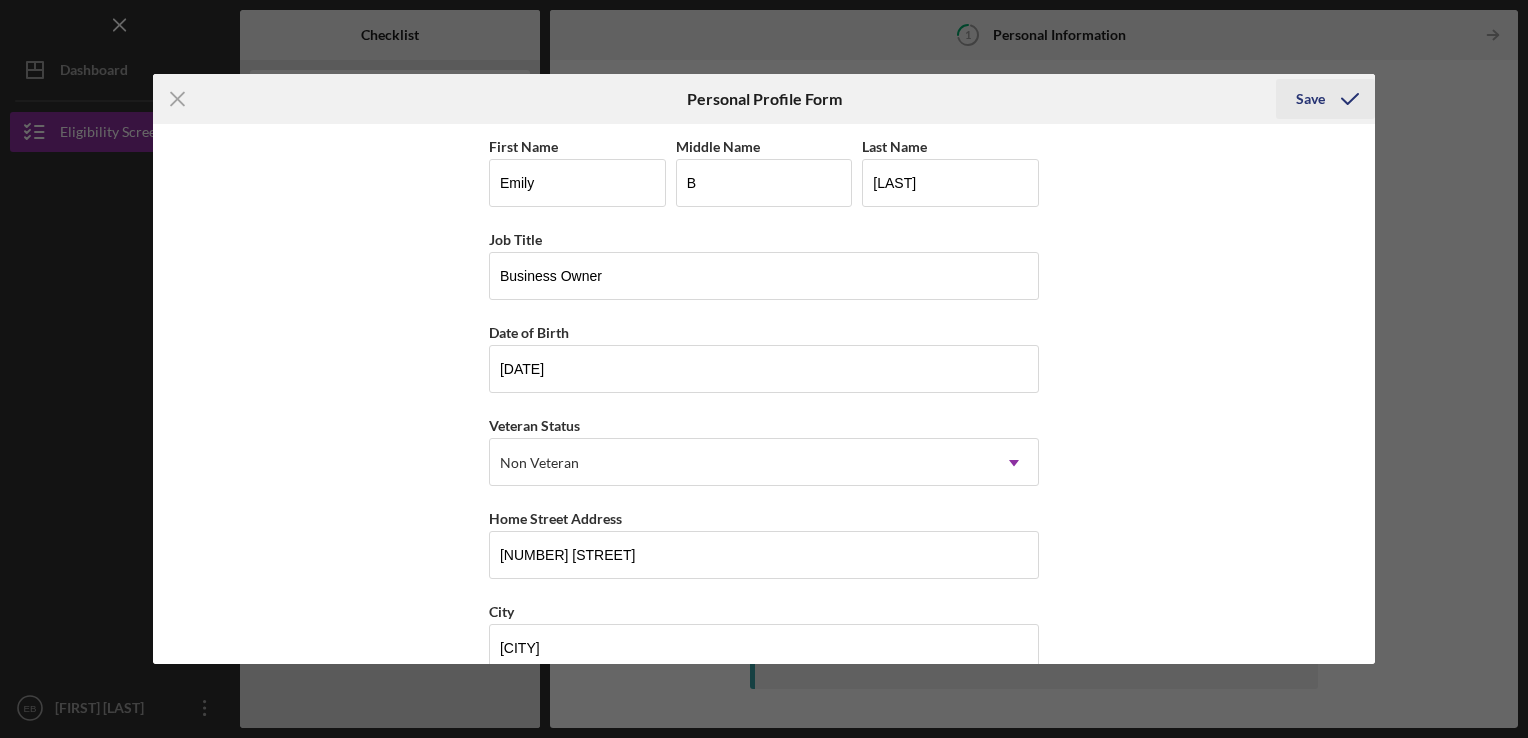 click on "Save" at bounding box center [1310, 99] 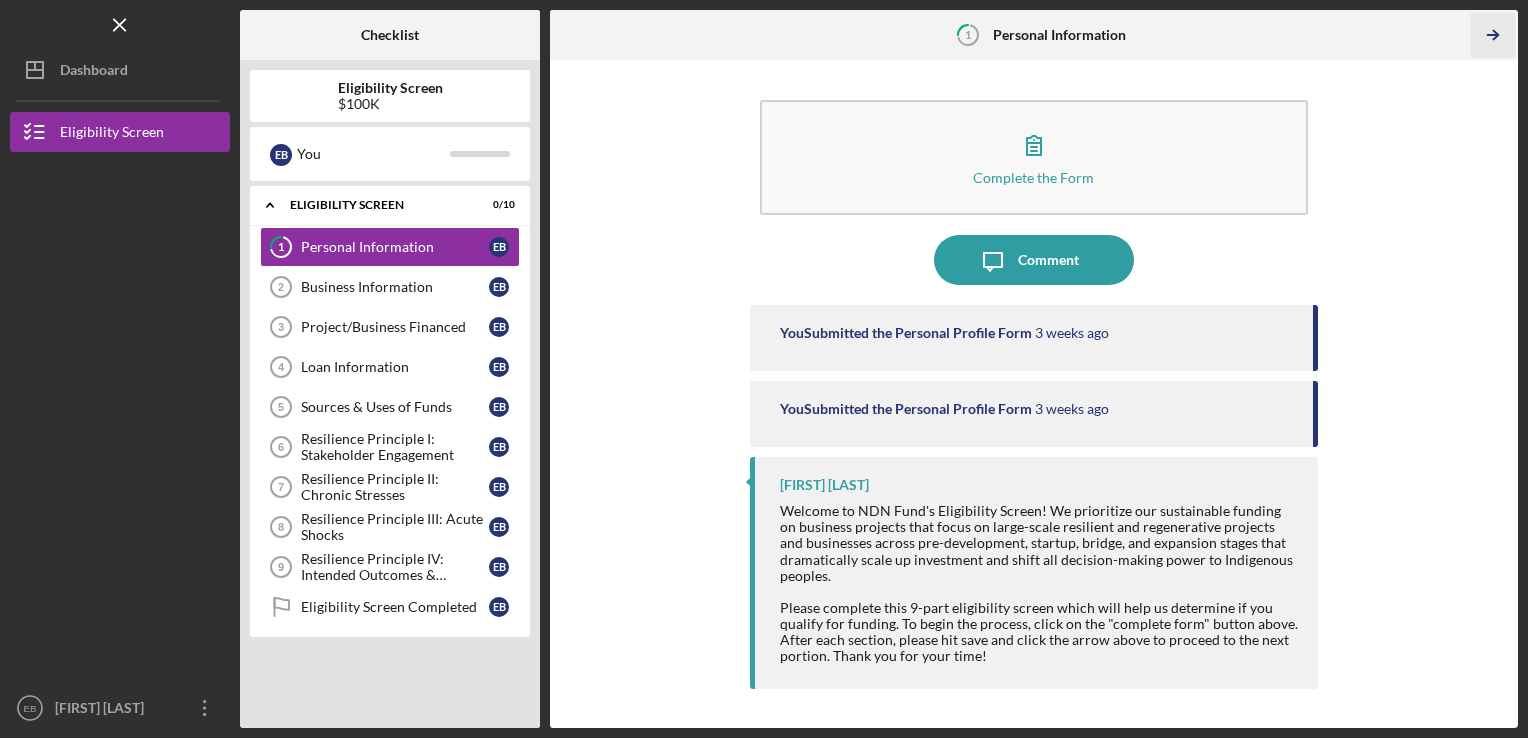 click on "Icon/Table Pagination Arrow" 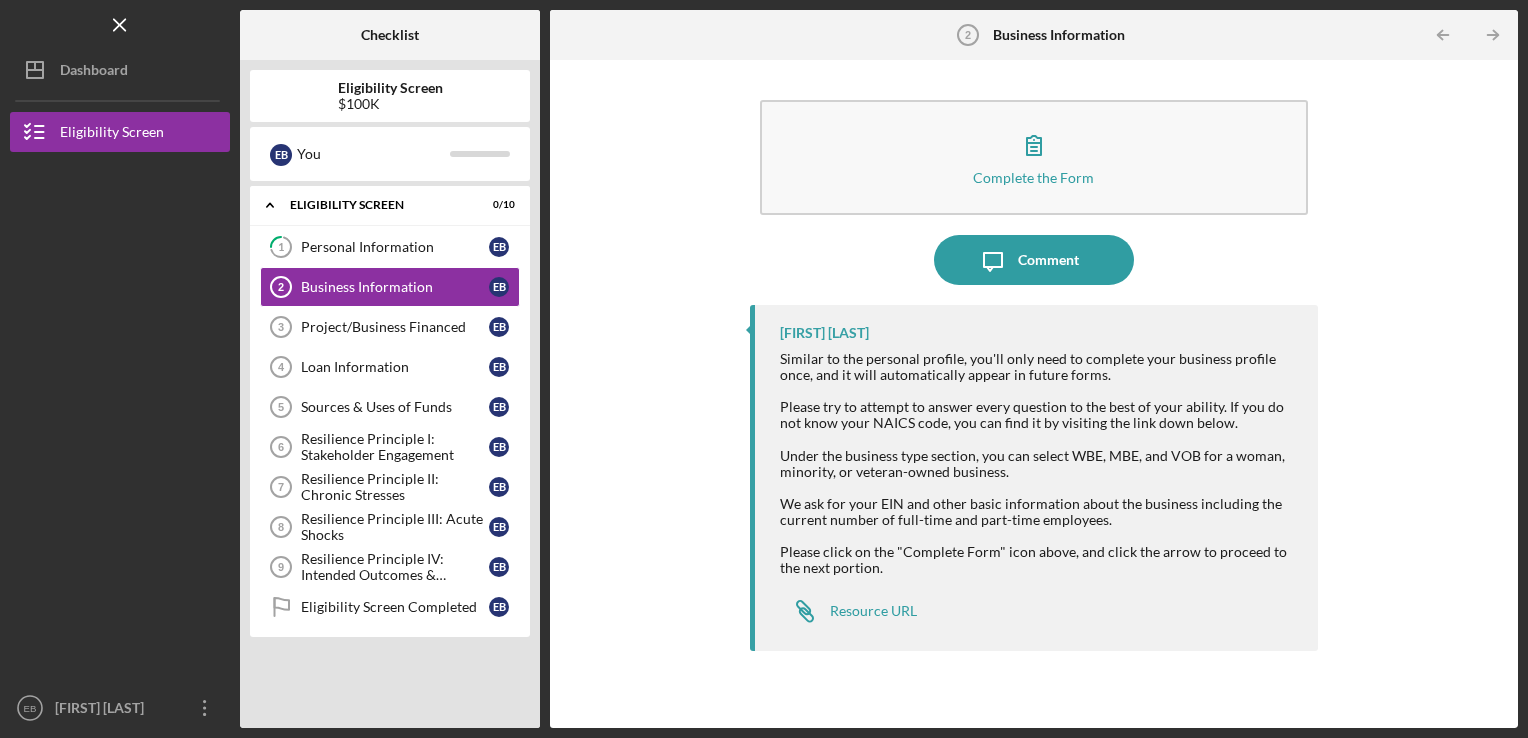 click on "Icon/Table Pagination Arrow" 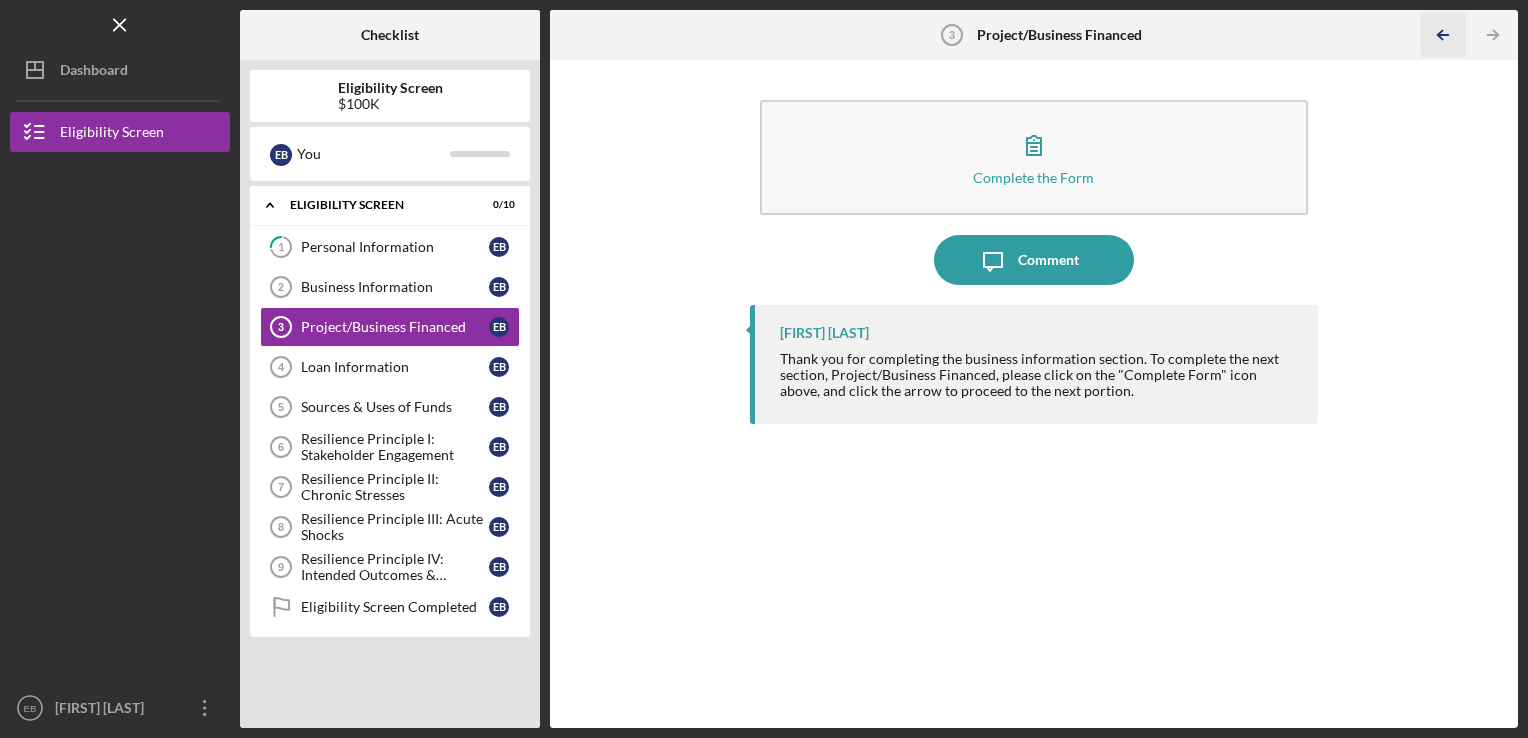 click 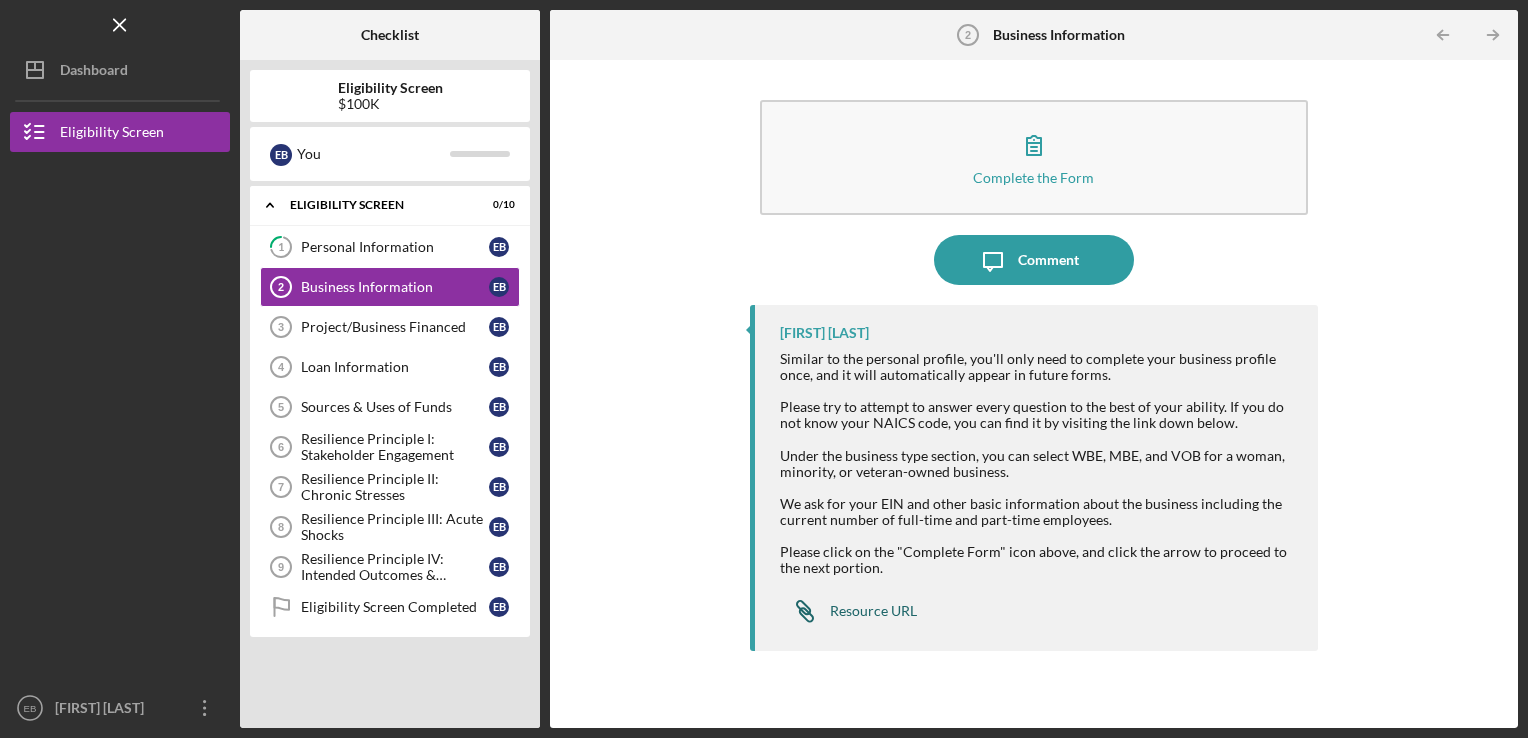click on "Resource URL" at bounding box center [873, 611] 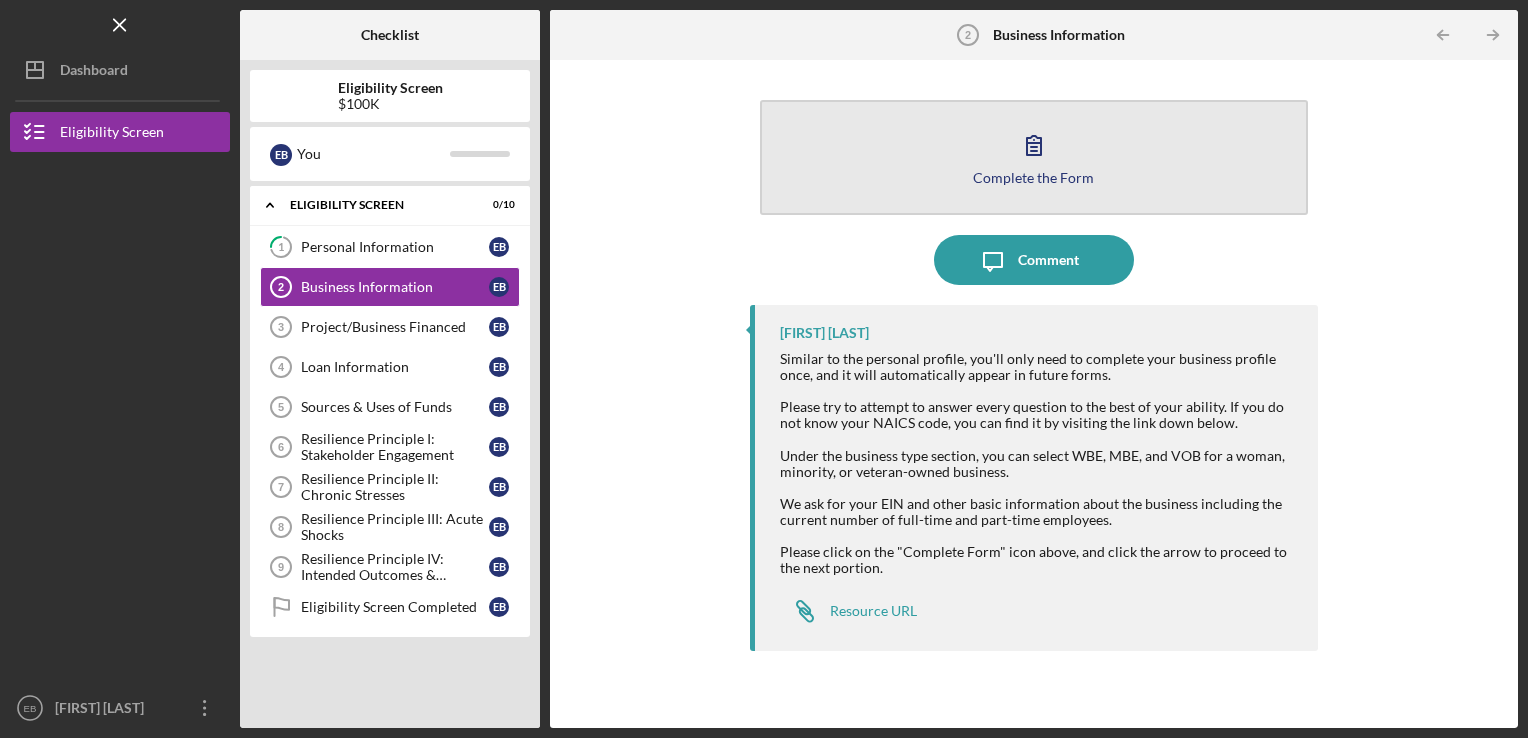 click on "Complete the Form Form" at bounding box center [1034, 157] 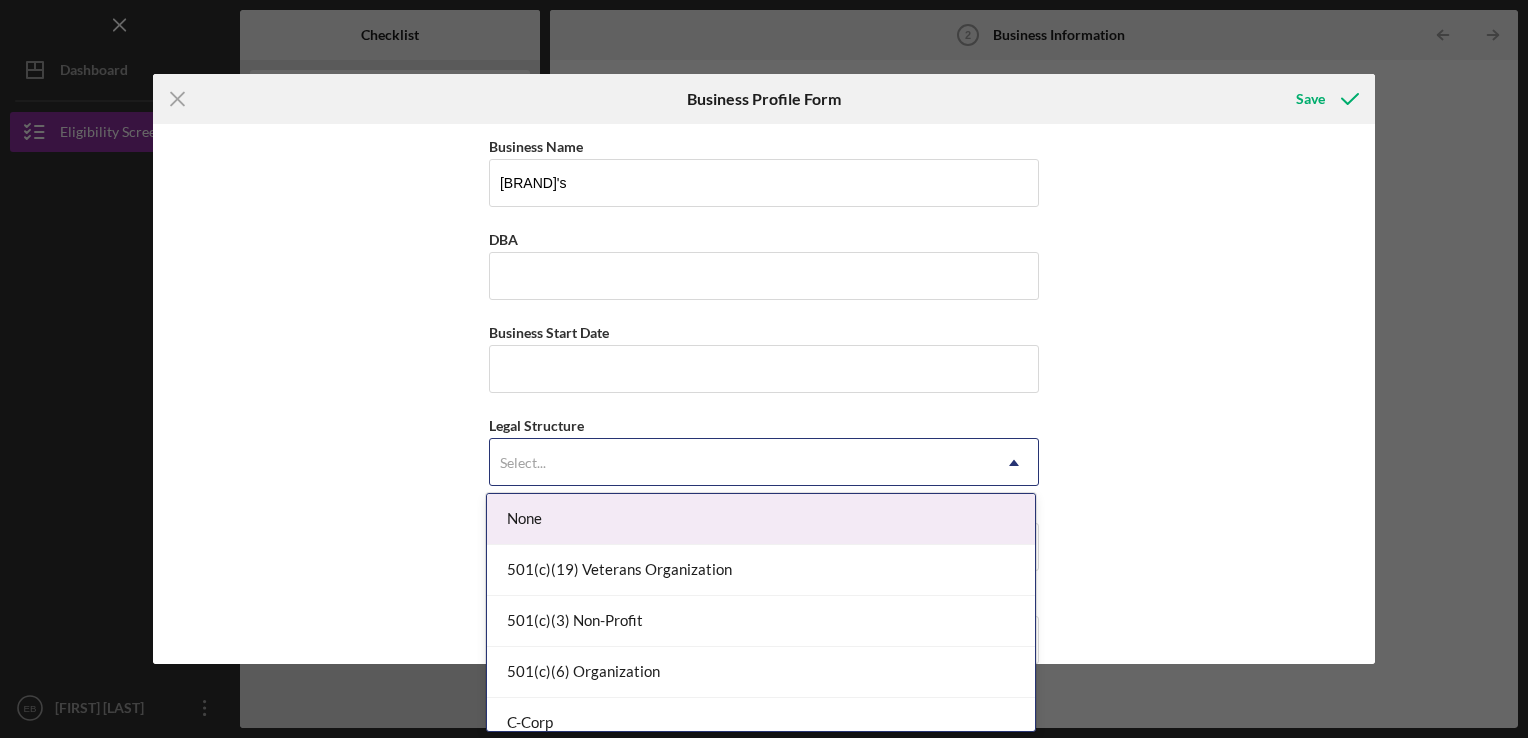 click on "Icon/Dropdown Arrow" 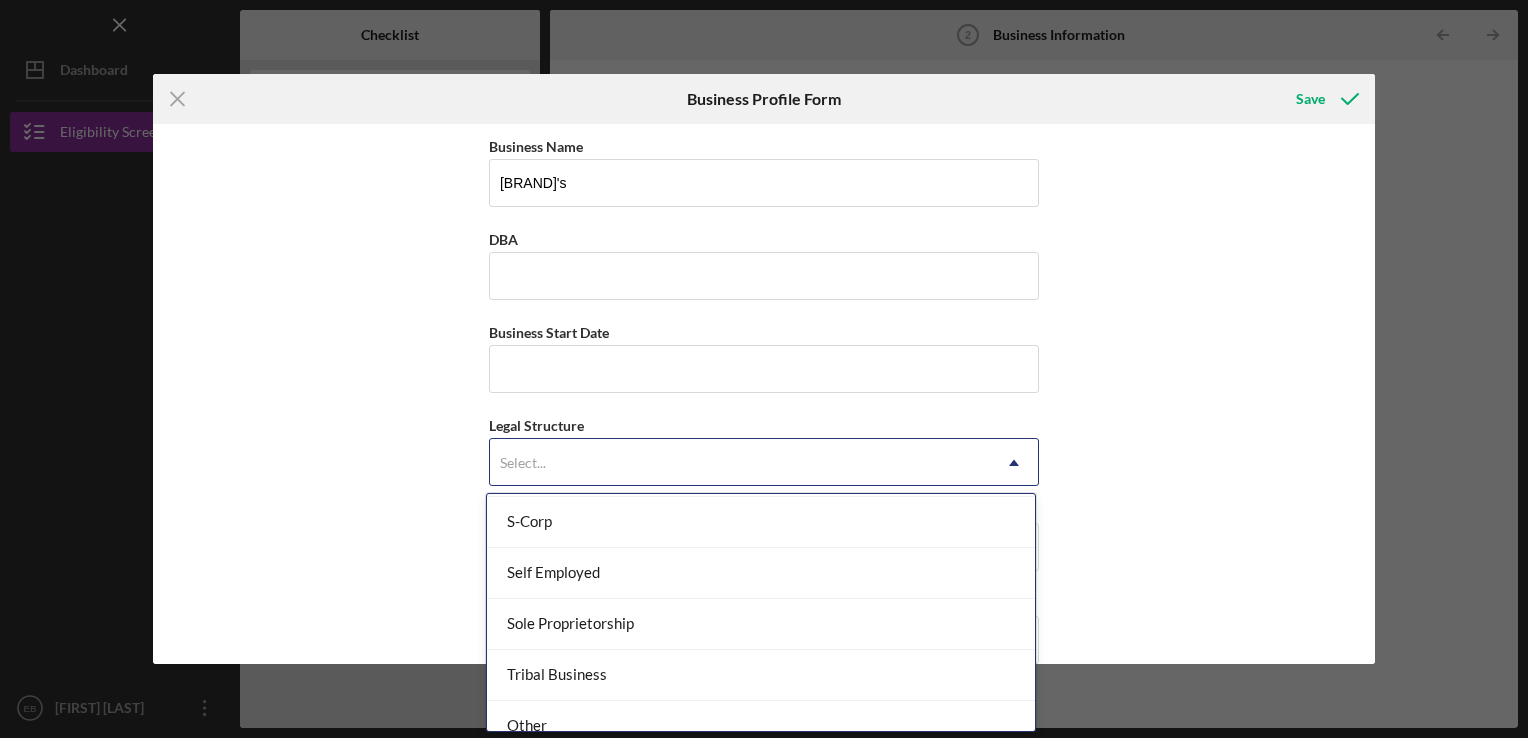 scroll, scrollTop: 513, scrollLeft: 0, axis: vertical 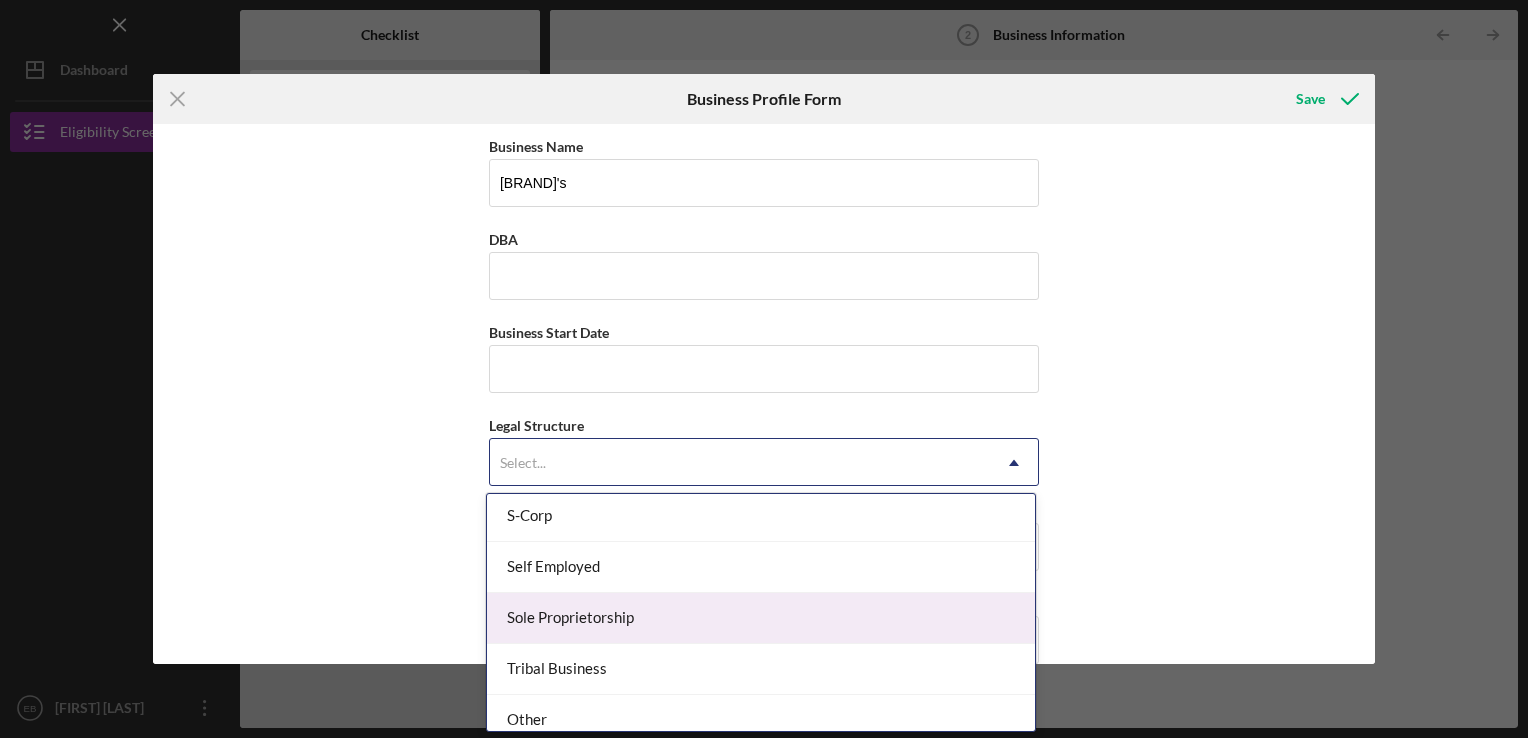 click on "Sole Proprietorship" at bounding box center [761, 618] 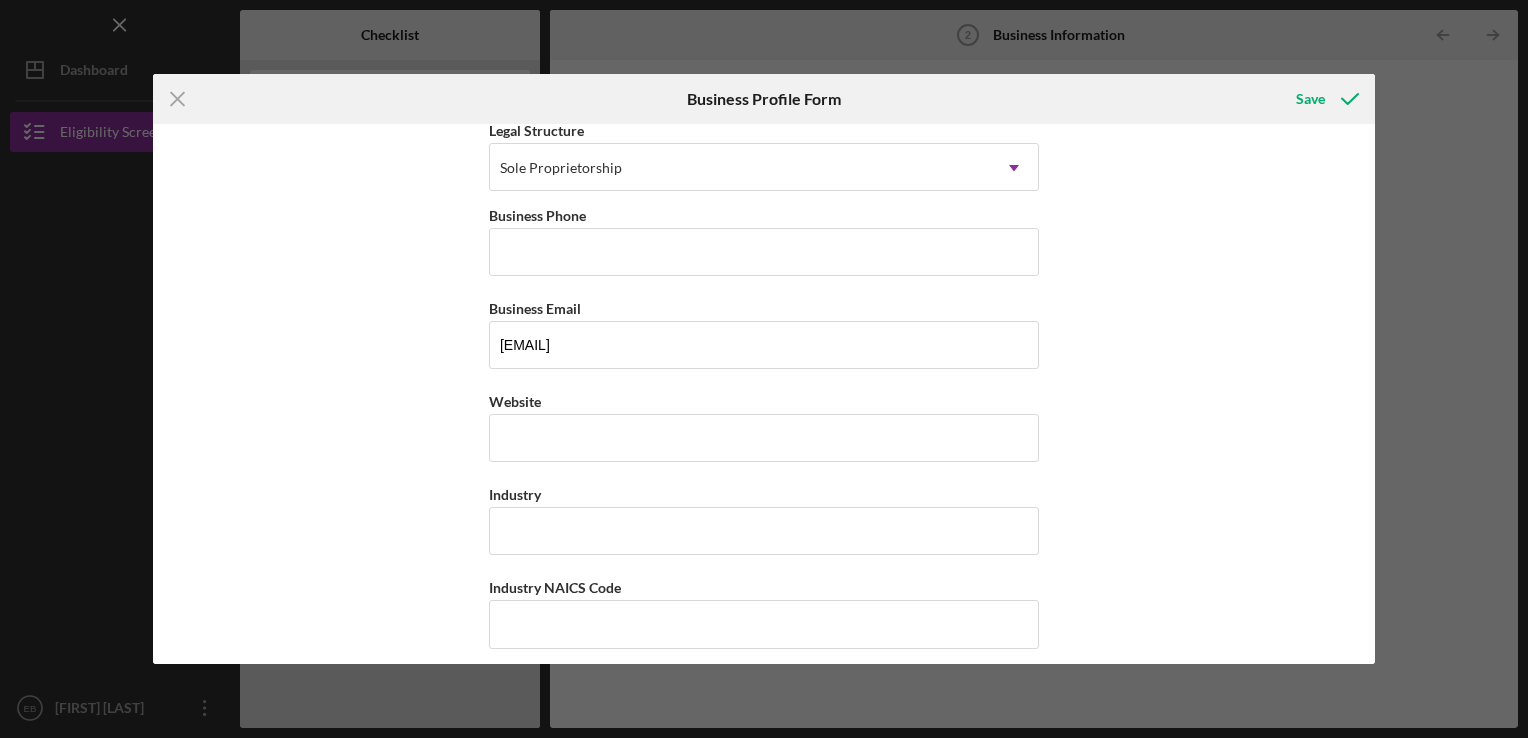 scroll, scrollTop: 289, scrollLeft: 0, axis: vertical 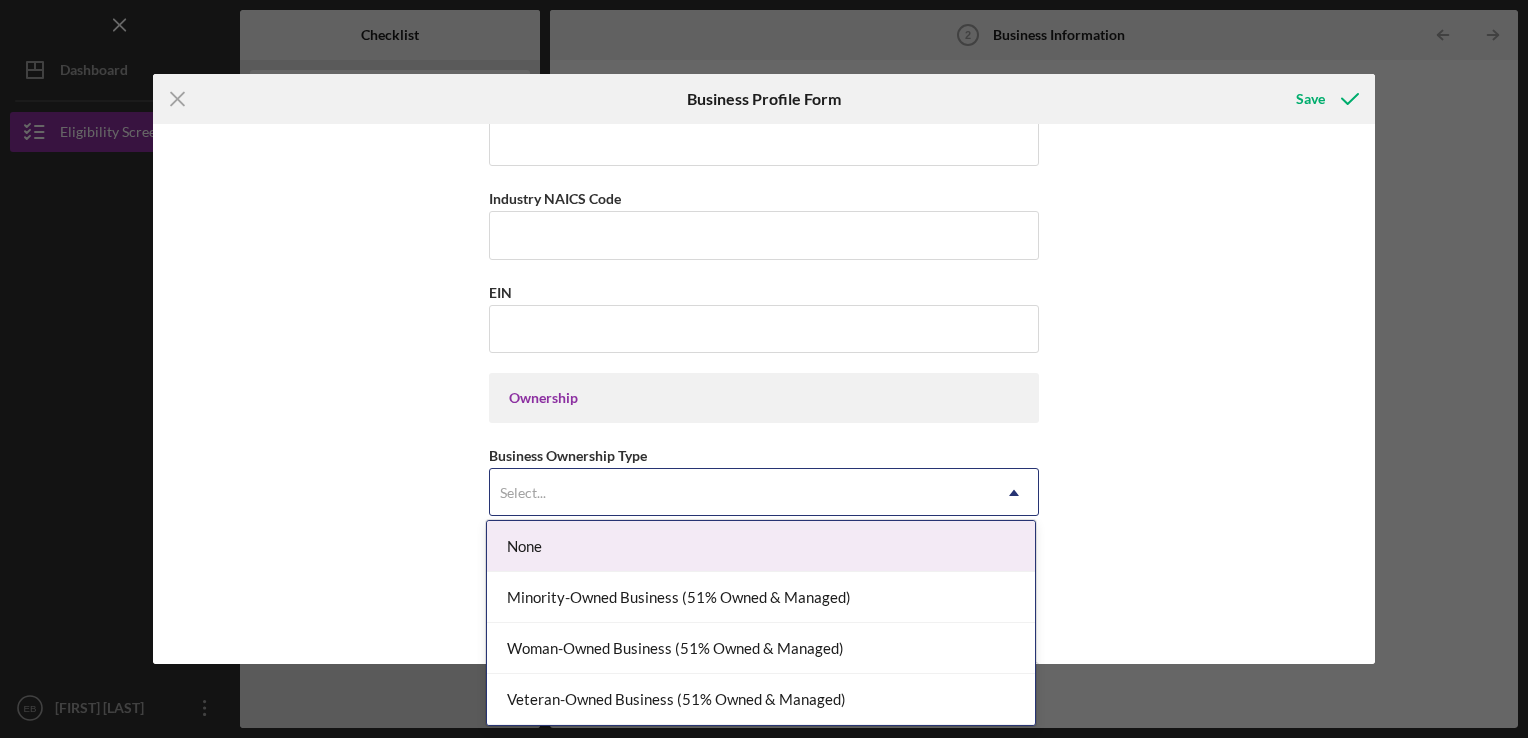 click on "Icon/Dropdown Arrow" 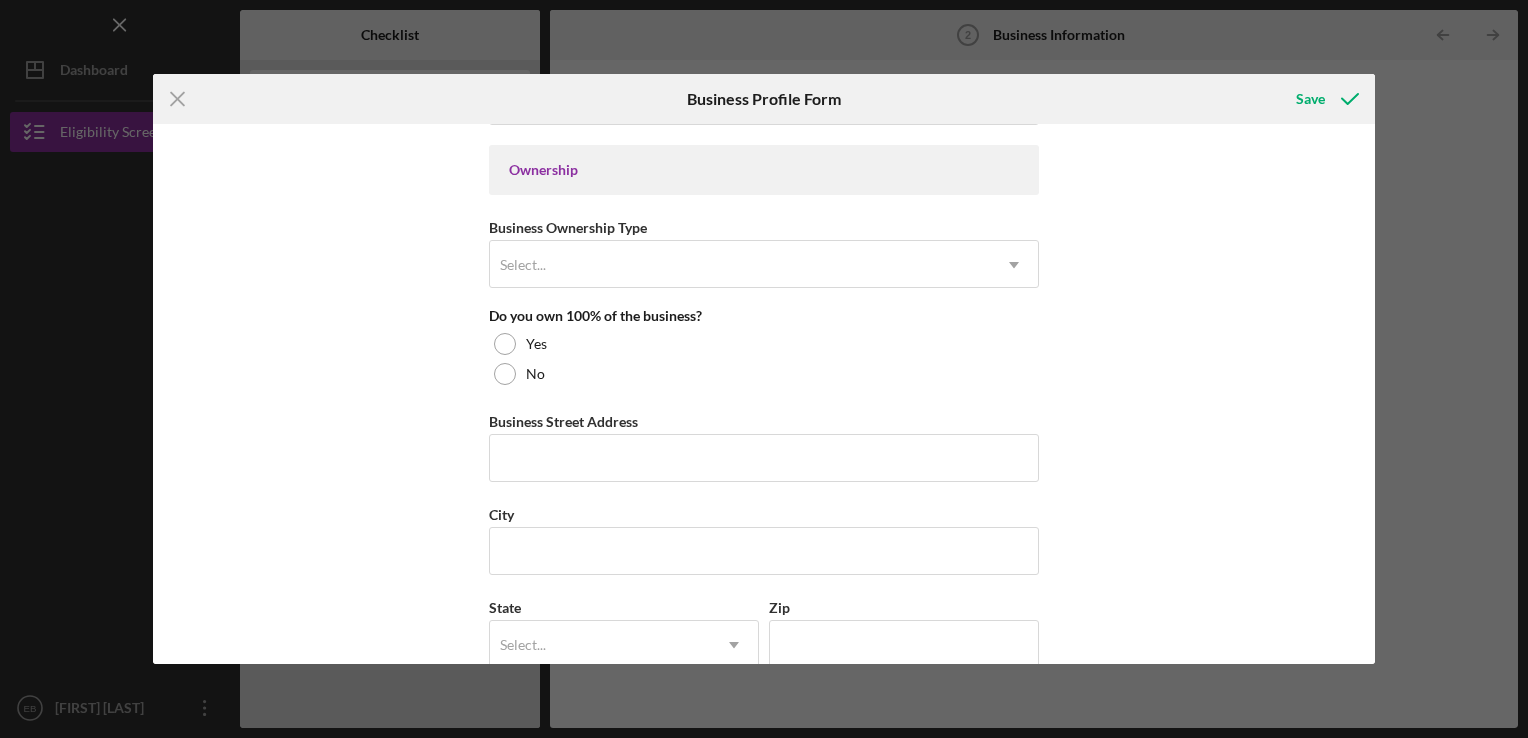 scroll, scrollTop: 918, scrollLeft: 0, axis: vertical 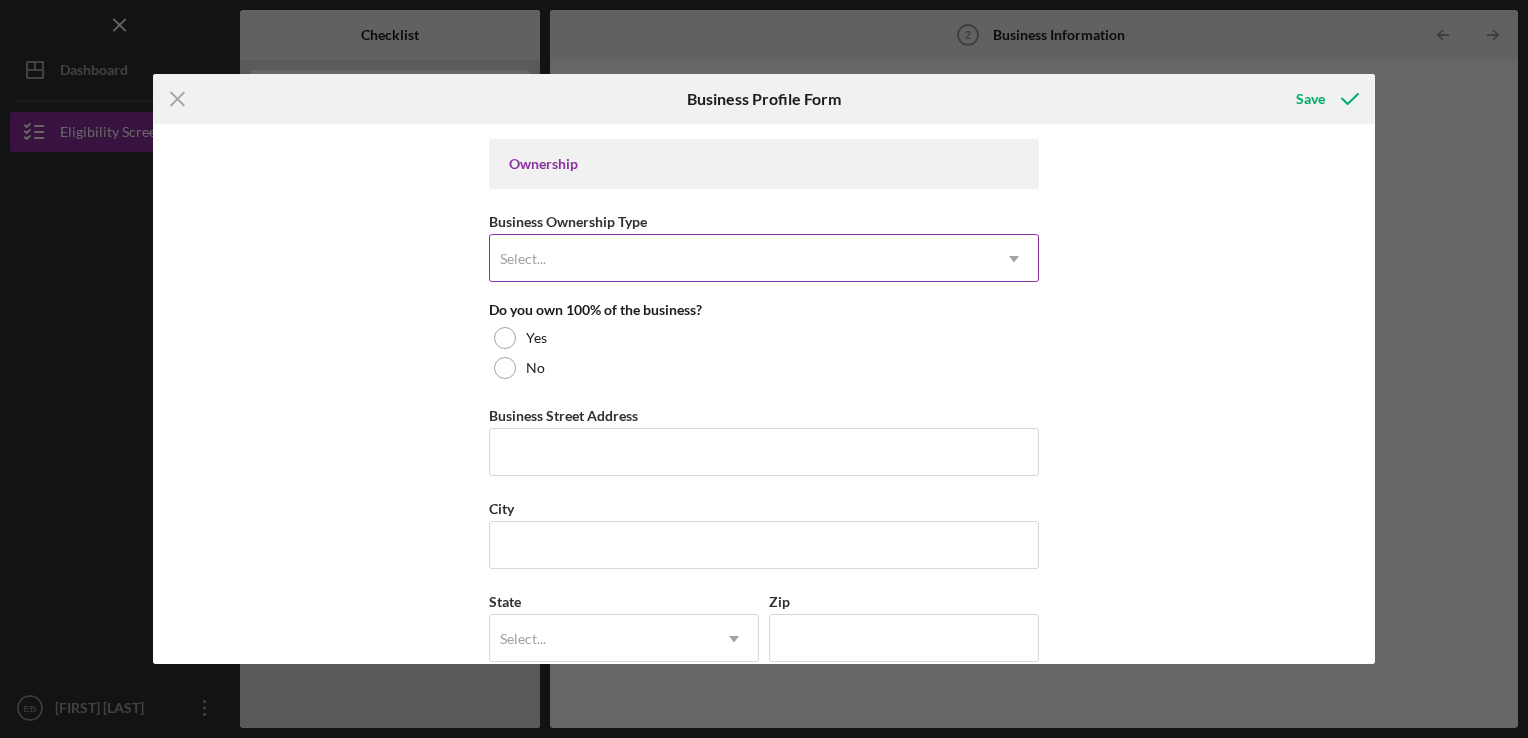click on "Icon/Dropdown Arrow" 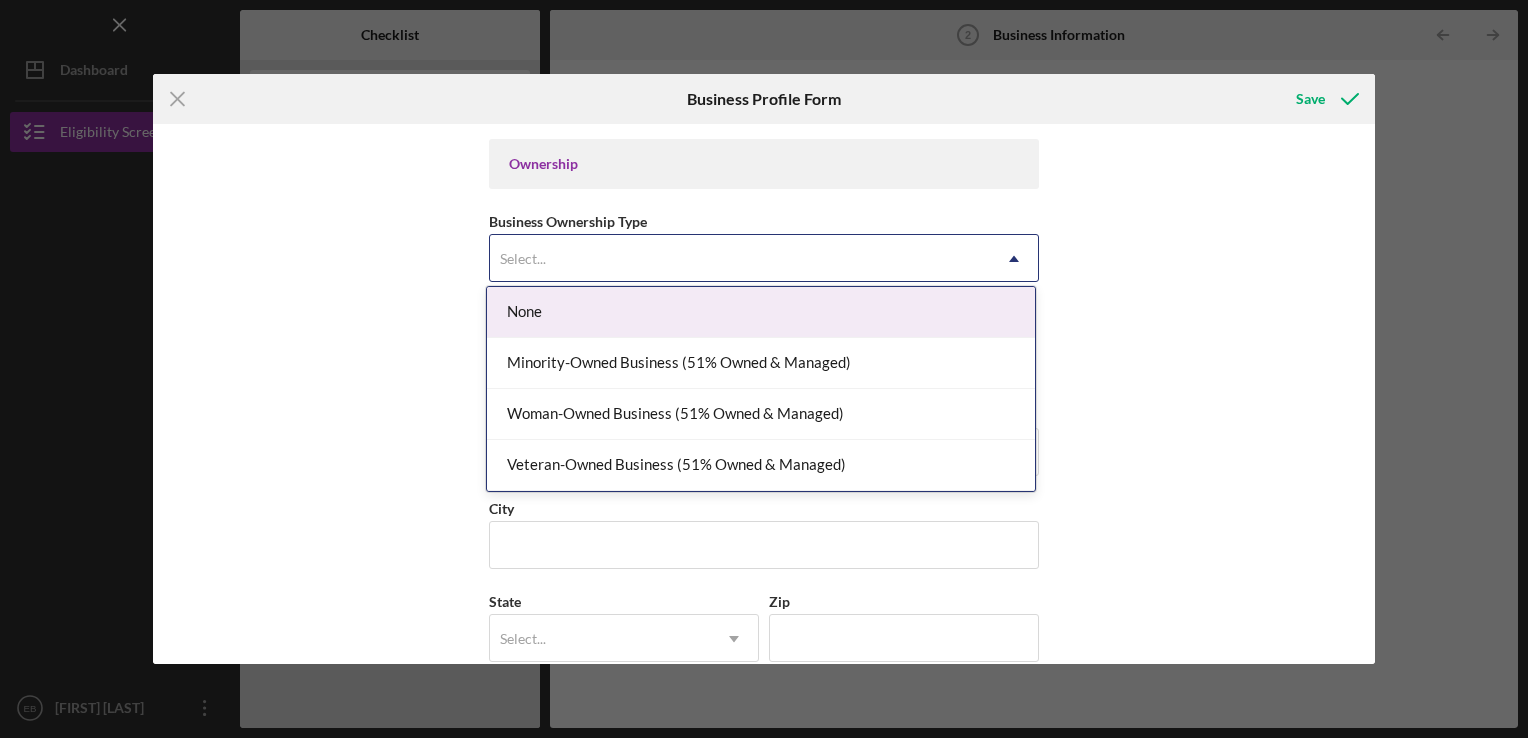 click on "None" at bounding box center (761, 312) 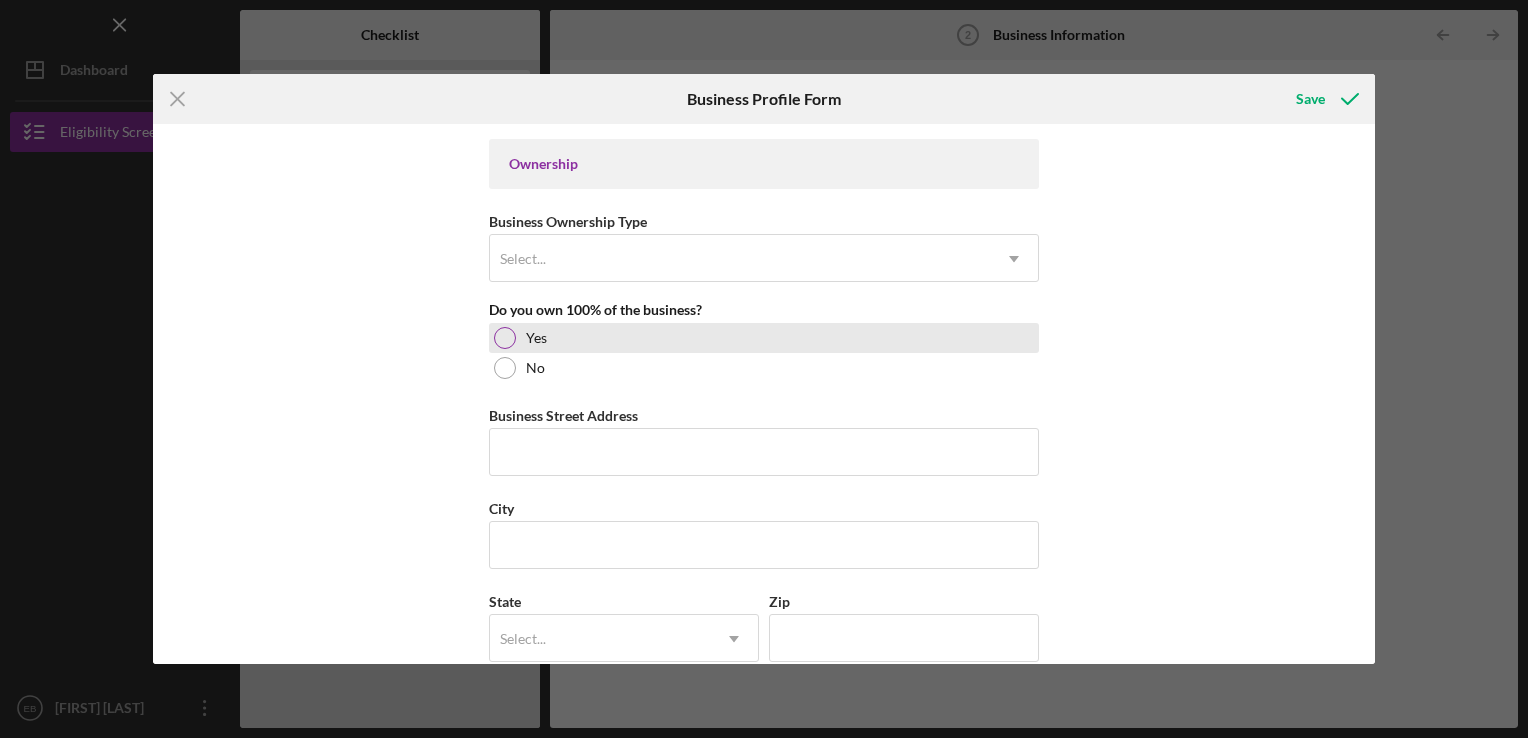 click at bounding box center [505, 338] 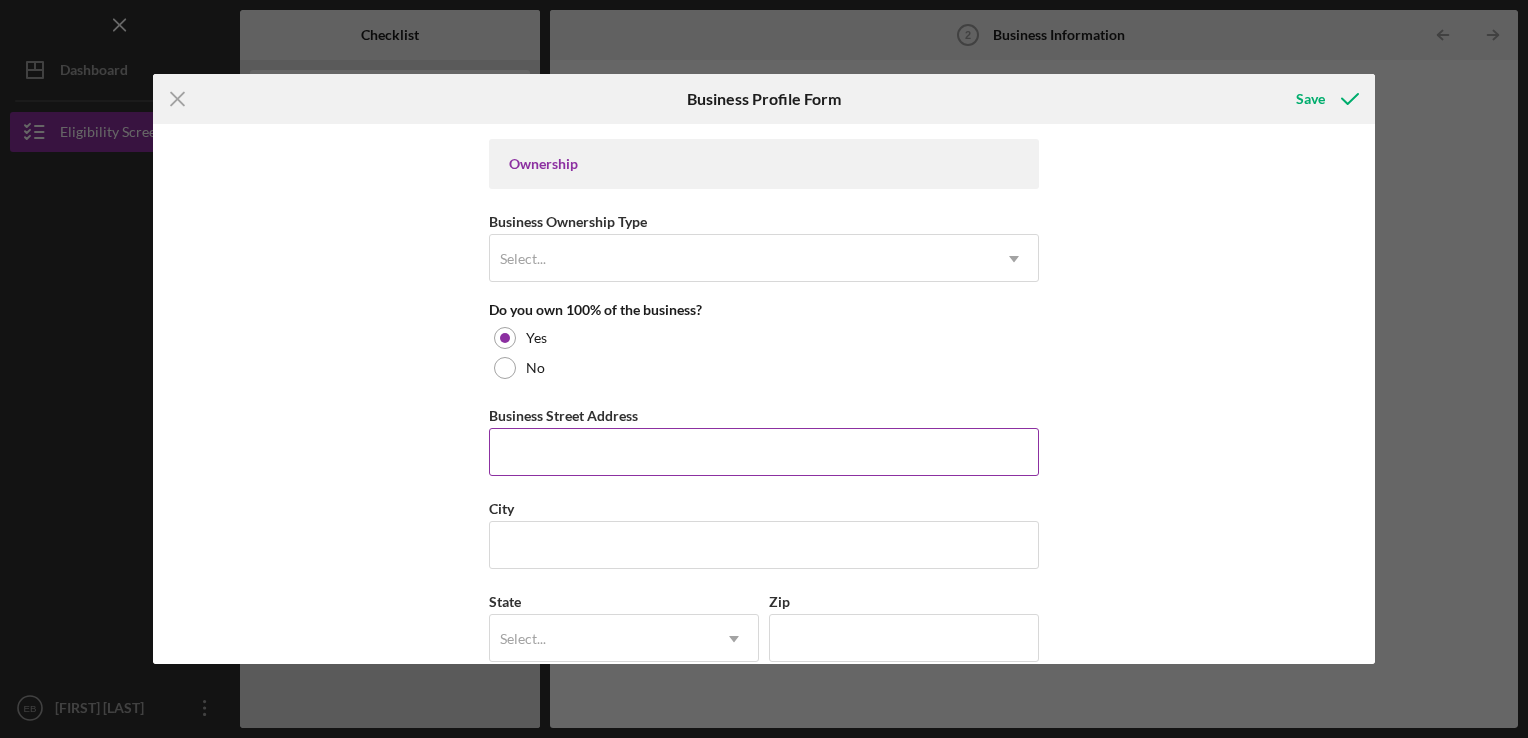 click on "Business Street Address" at bounding box center (764, 452) 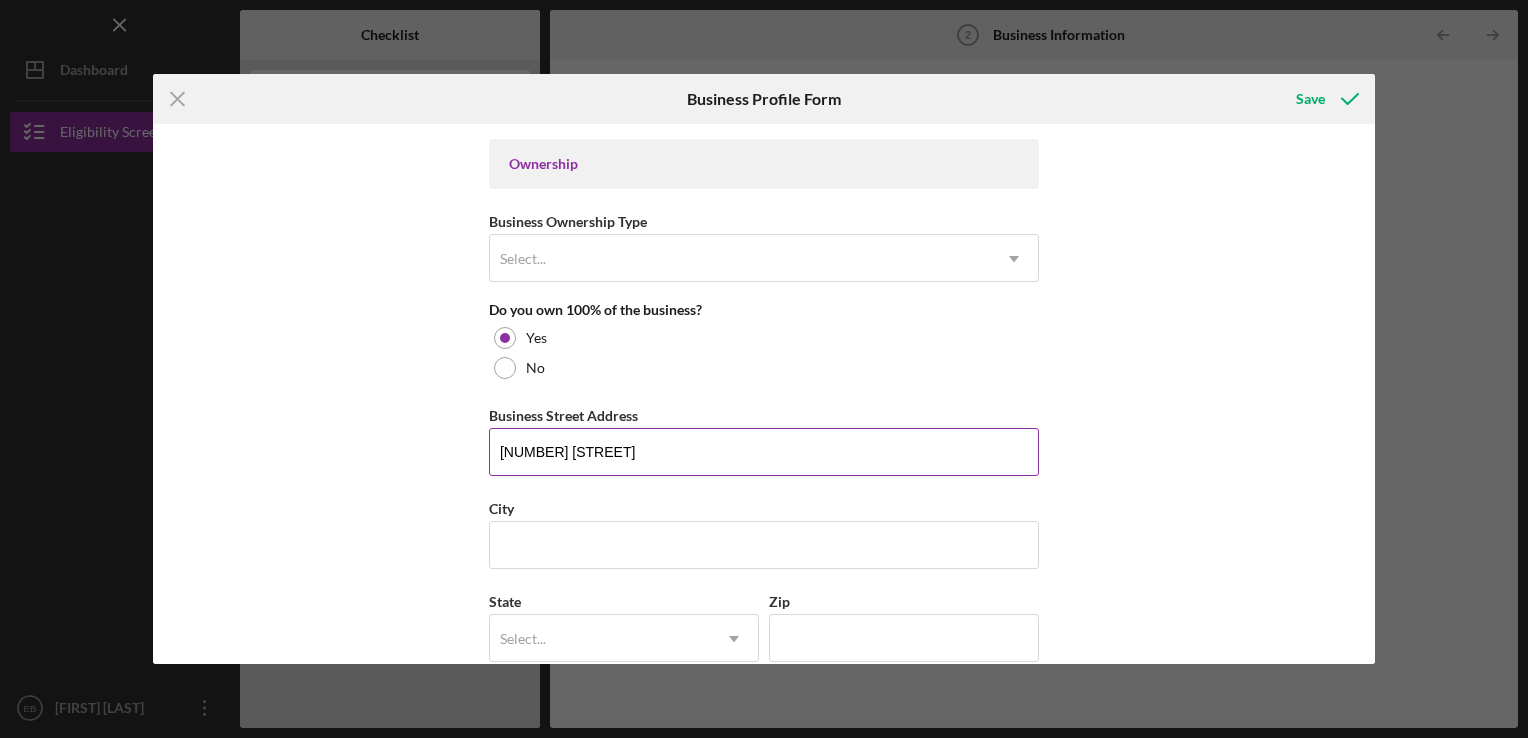 type 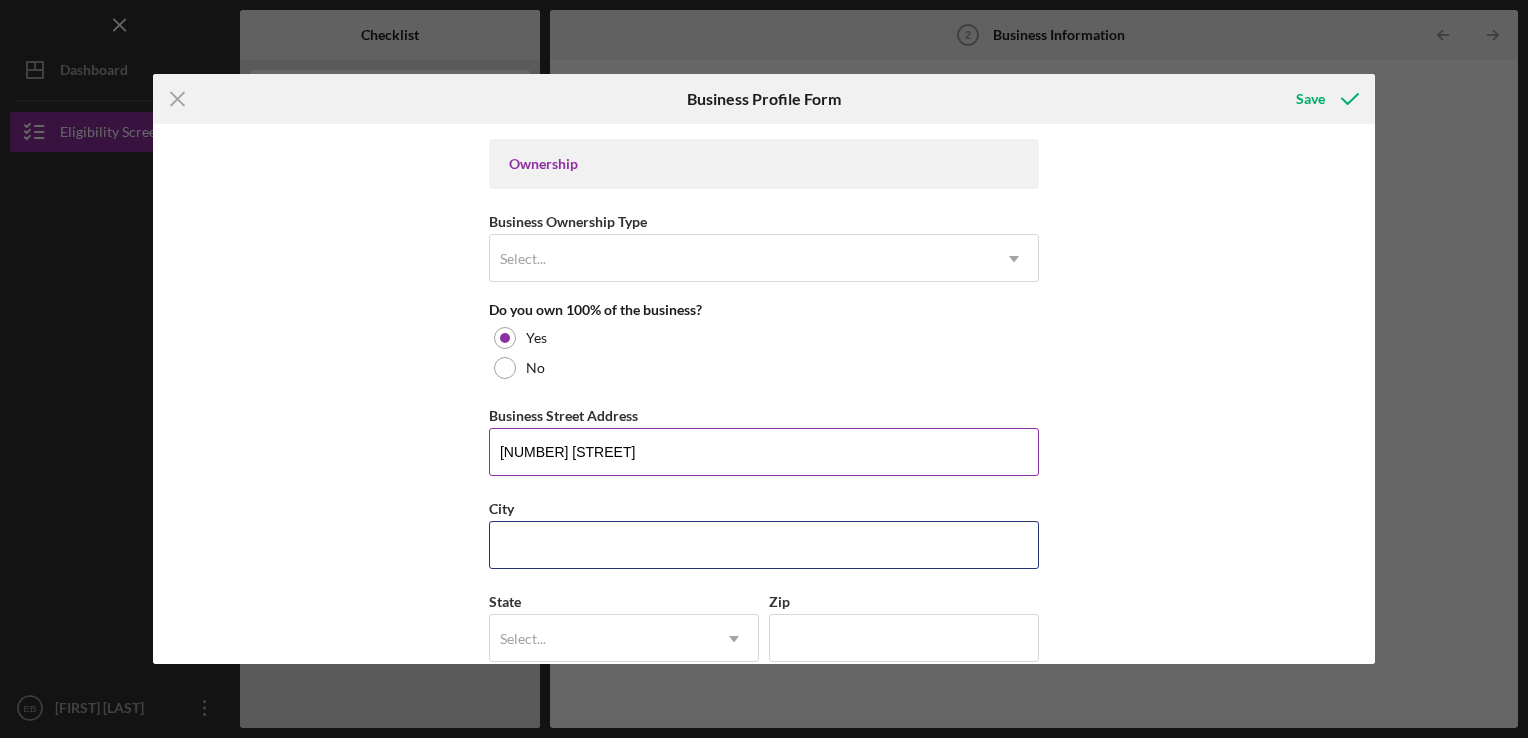 type on "[CITY]" 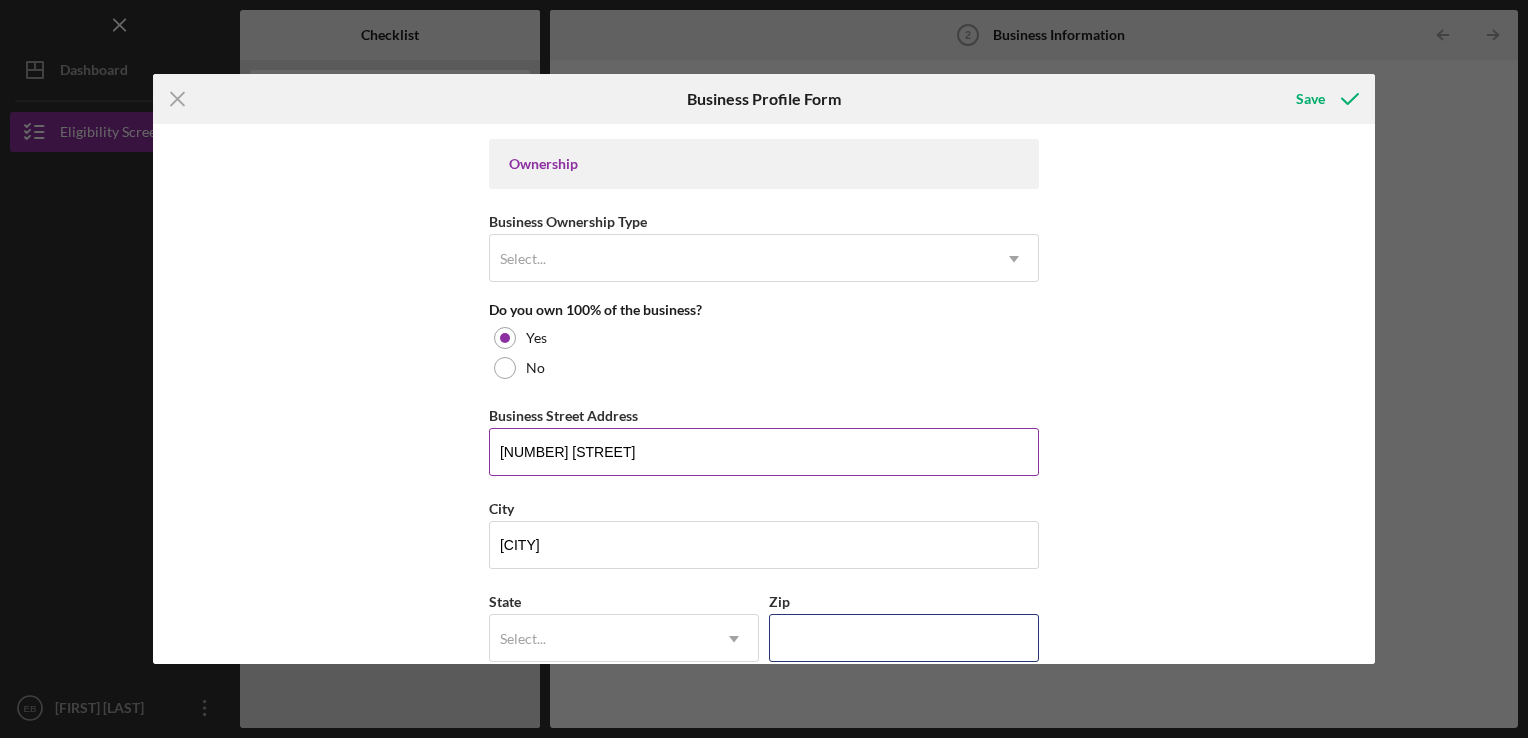 type on "[ZIP]" 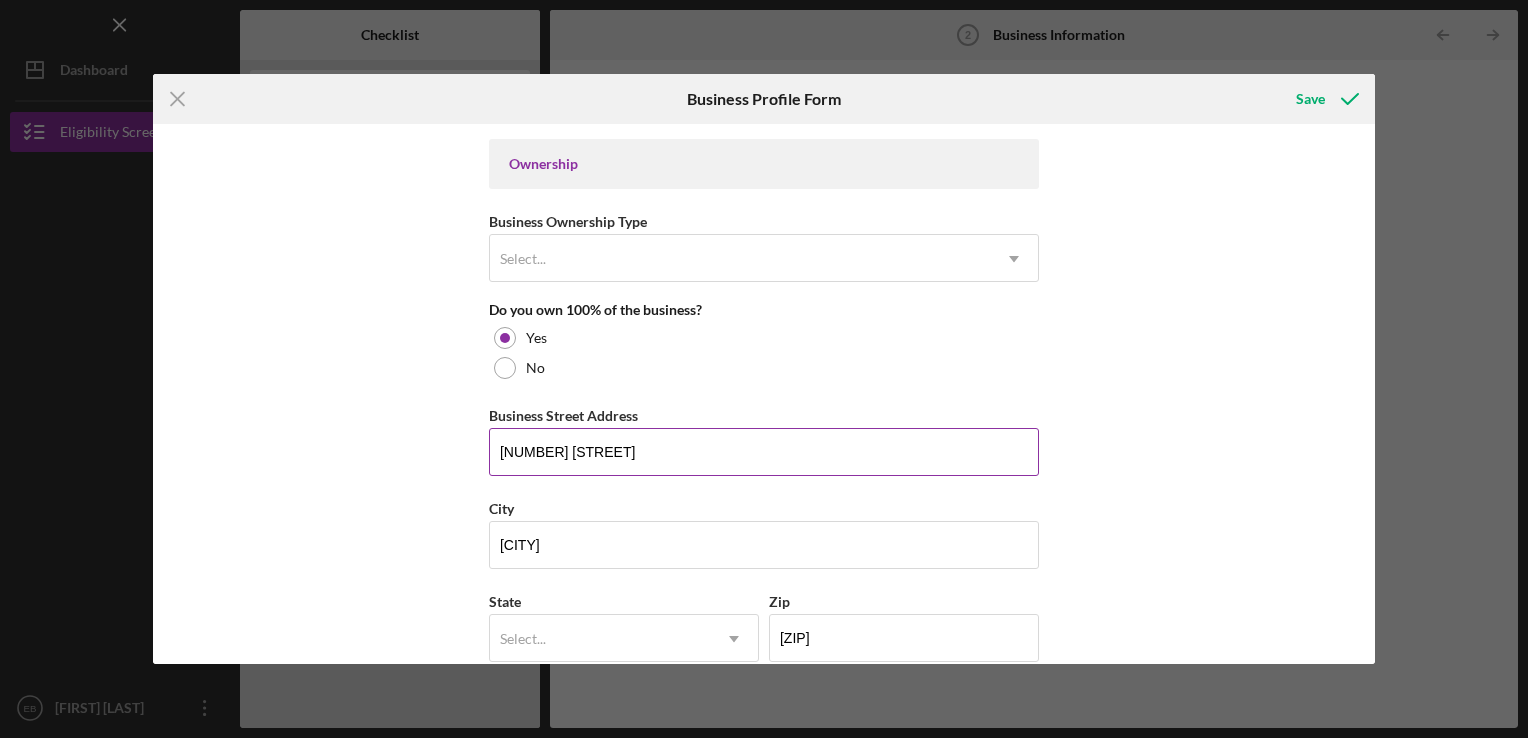 type on "SD" 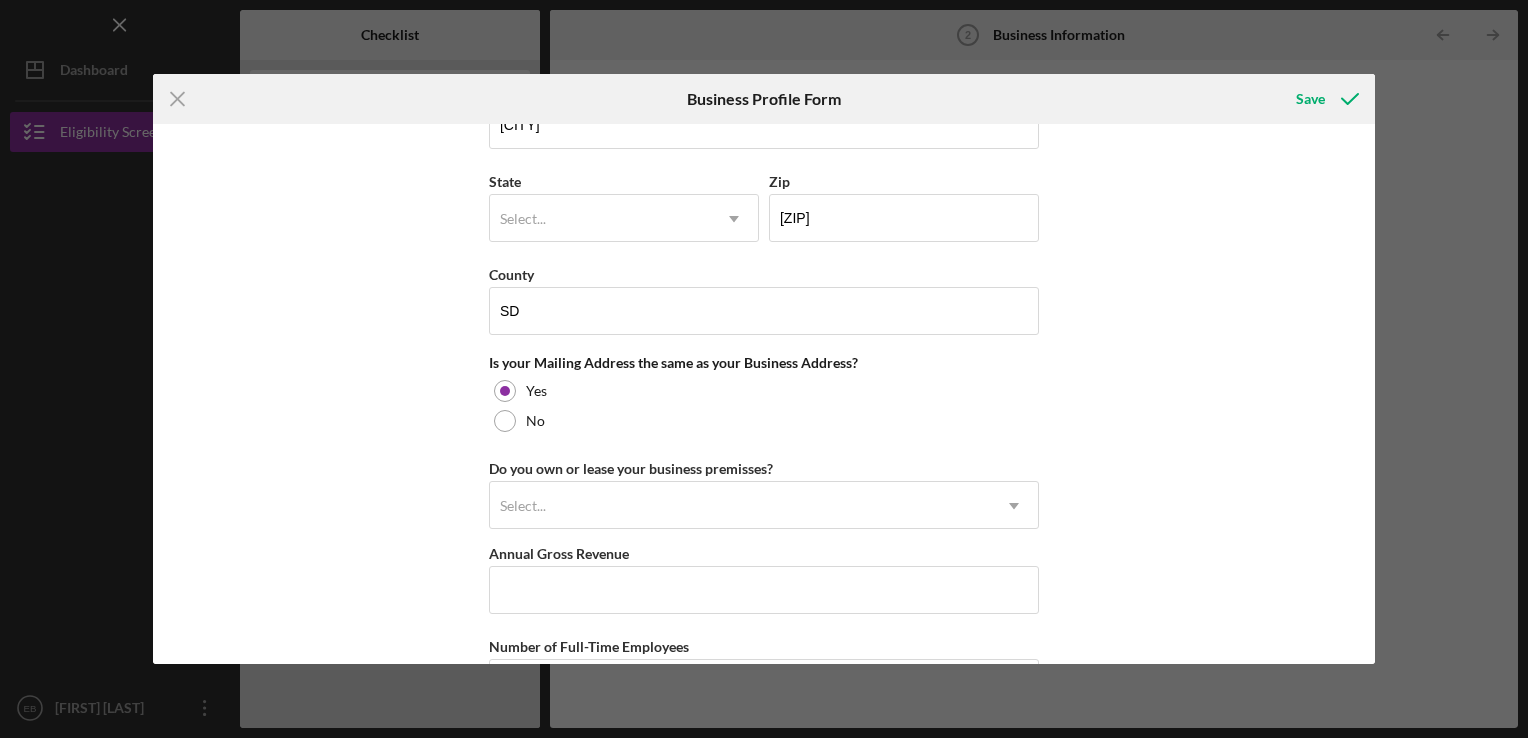 scroll, scrollTop: 1344, scrollLeft: 0, axis: vertical 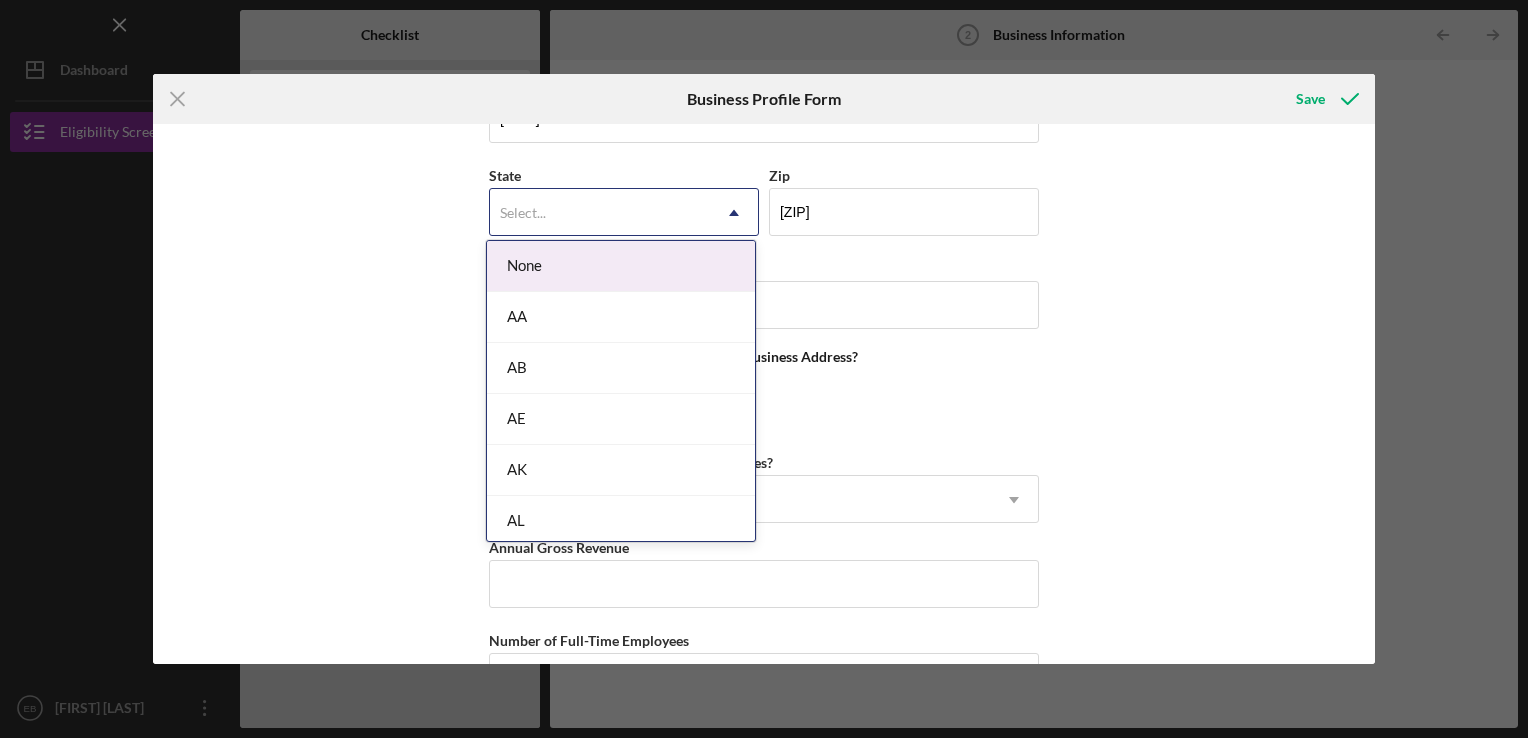 click on "Icon/Dropdown Arrow" 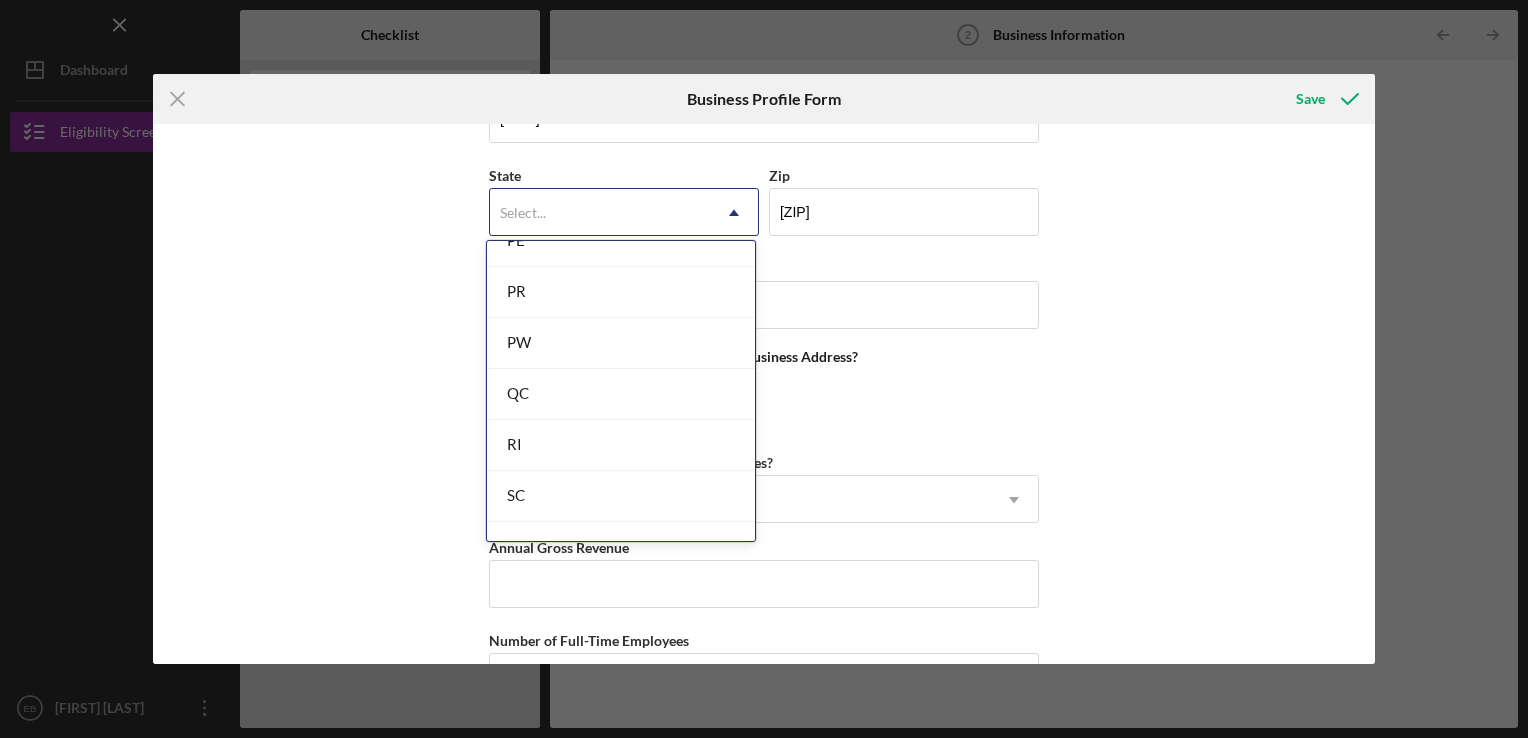 scroll, scrollTop: 2981, scrollLeft: 0, axis: vertical 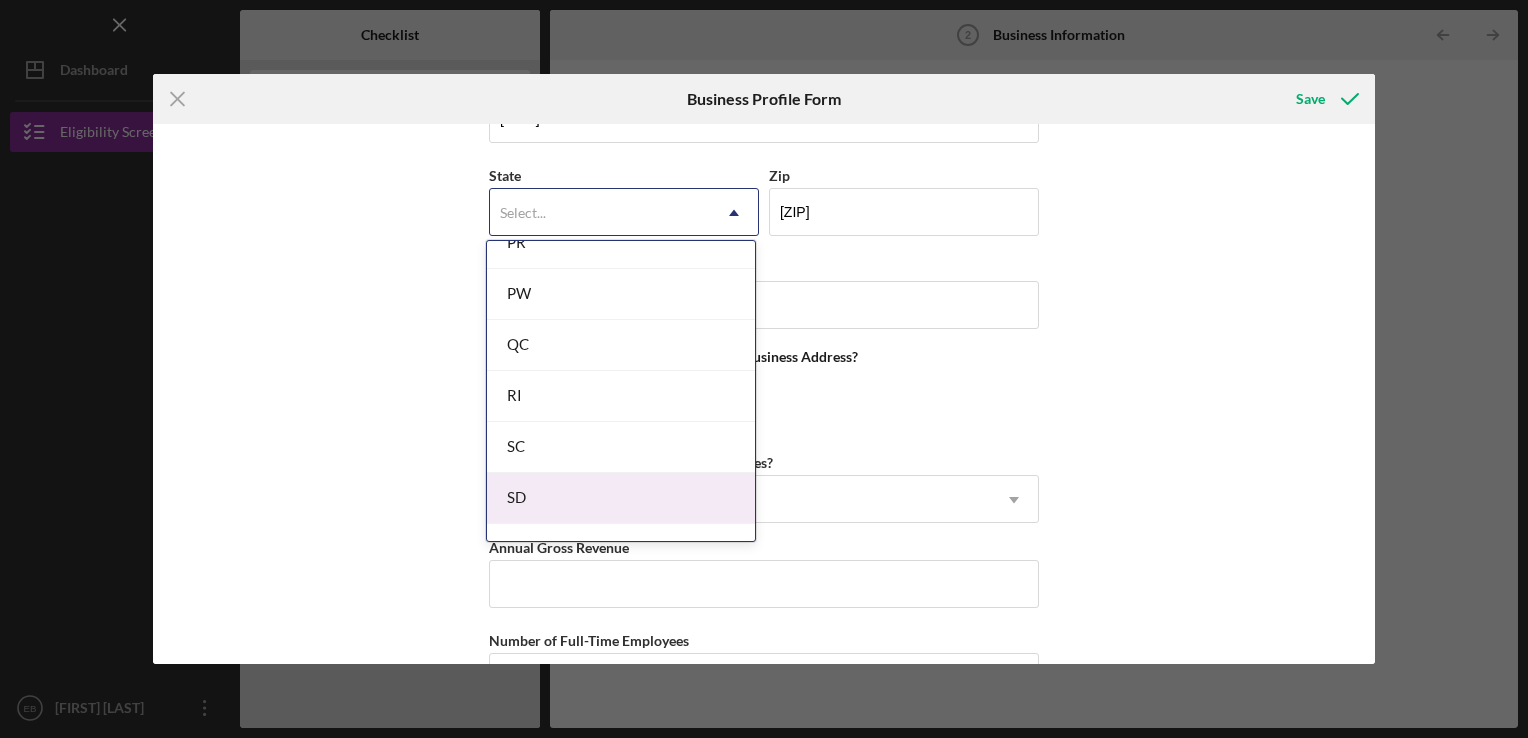 click on "SD" at bounding box center (621, 498) 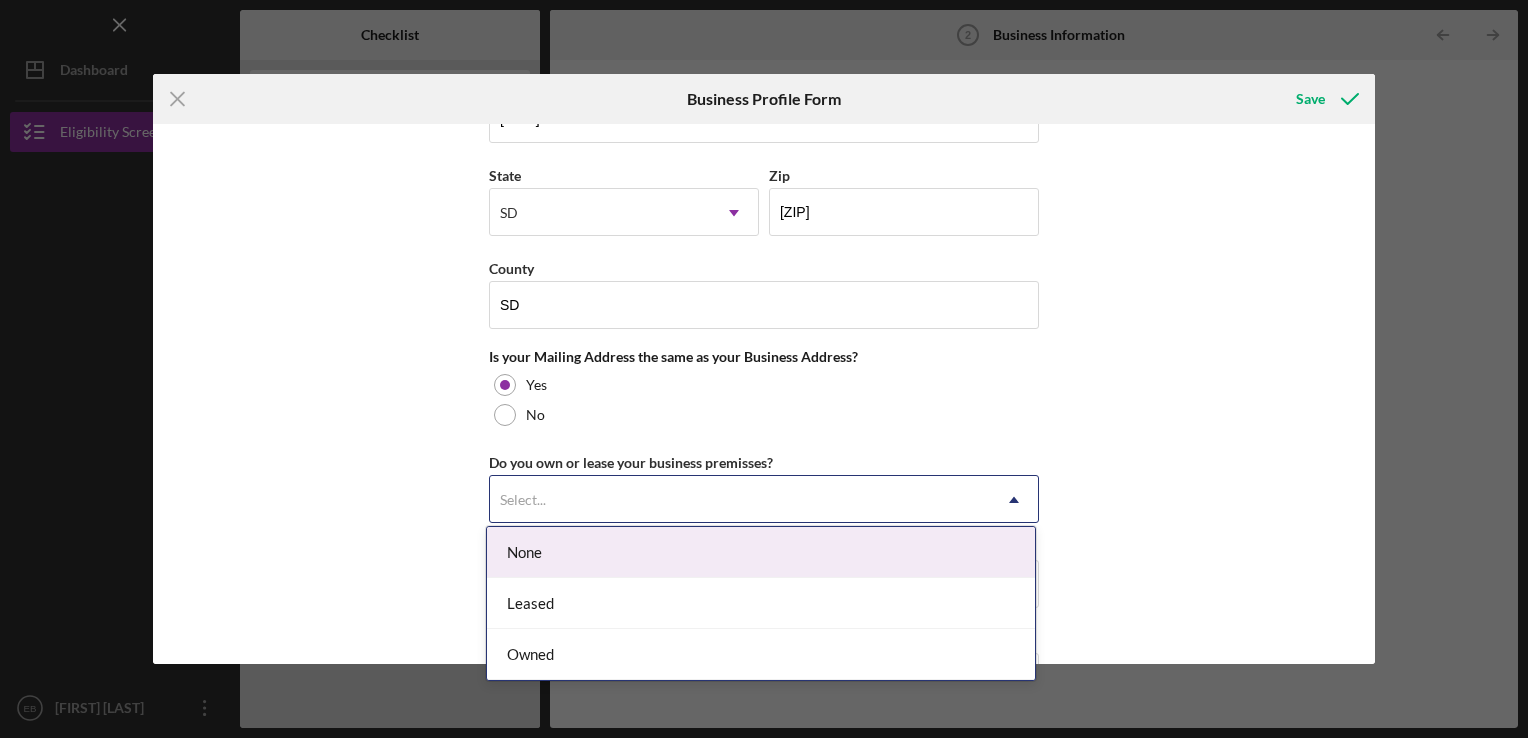 click 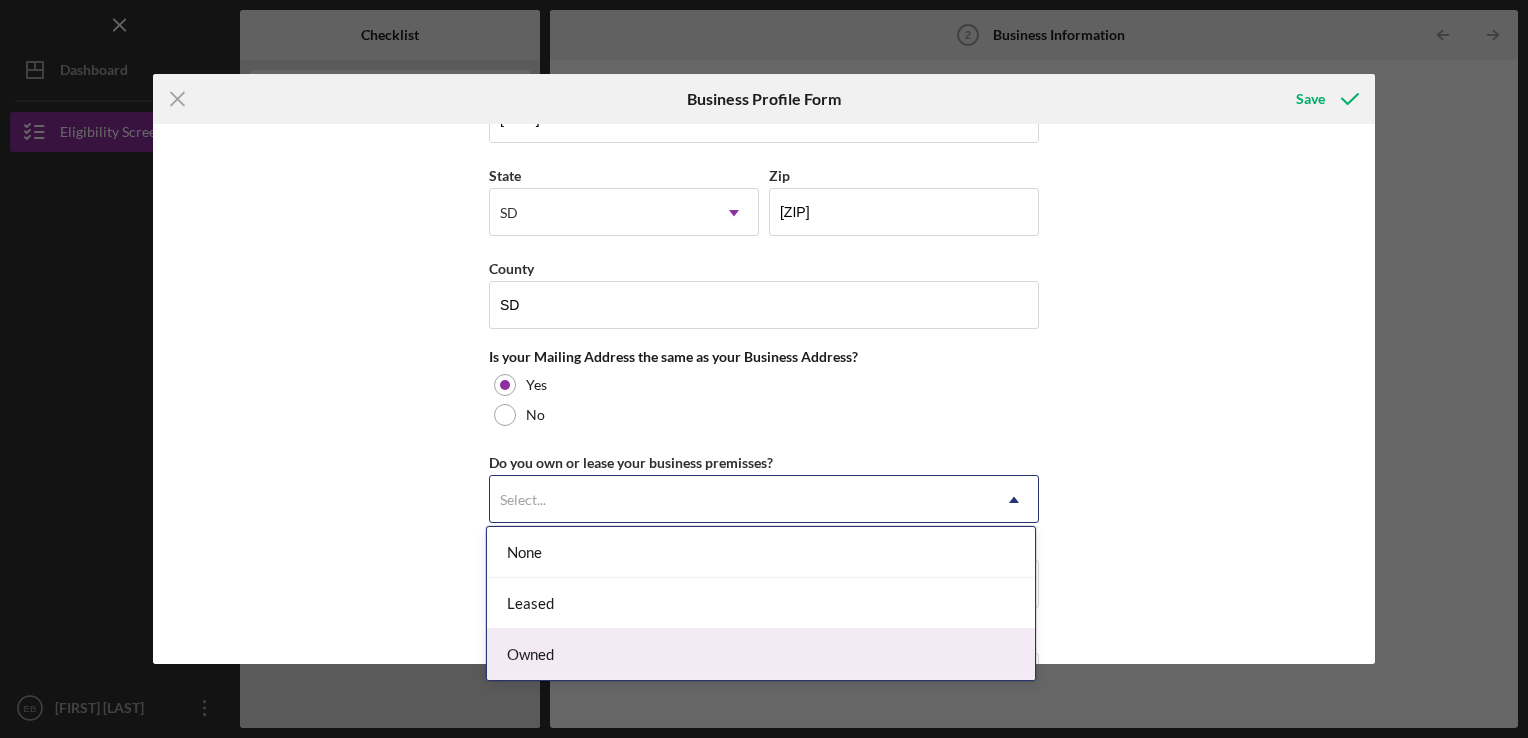 click on "Owned" at bounding box center (761, 654) 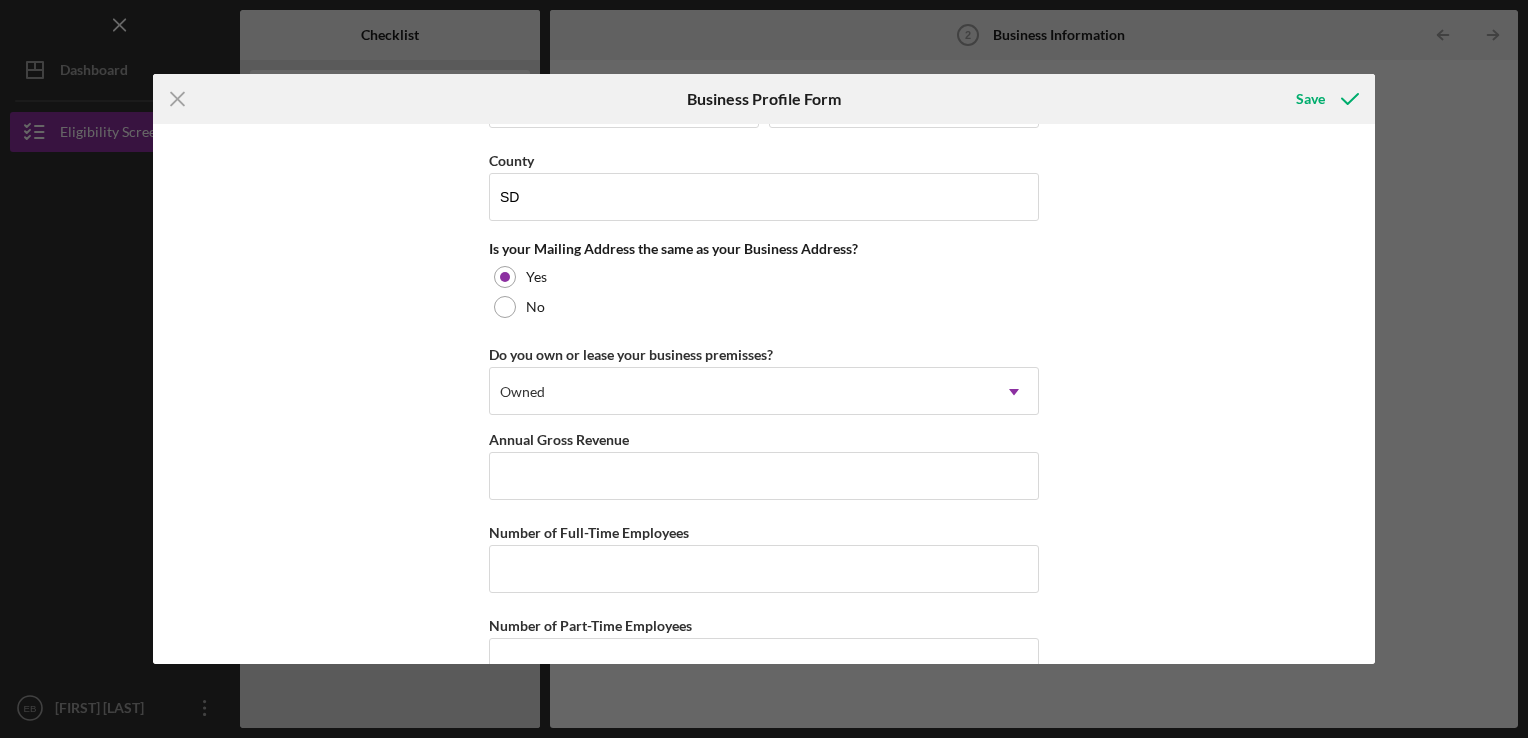 scroll, scrollTop: 1497, scrollLeft: 0, axis: vertical 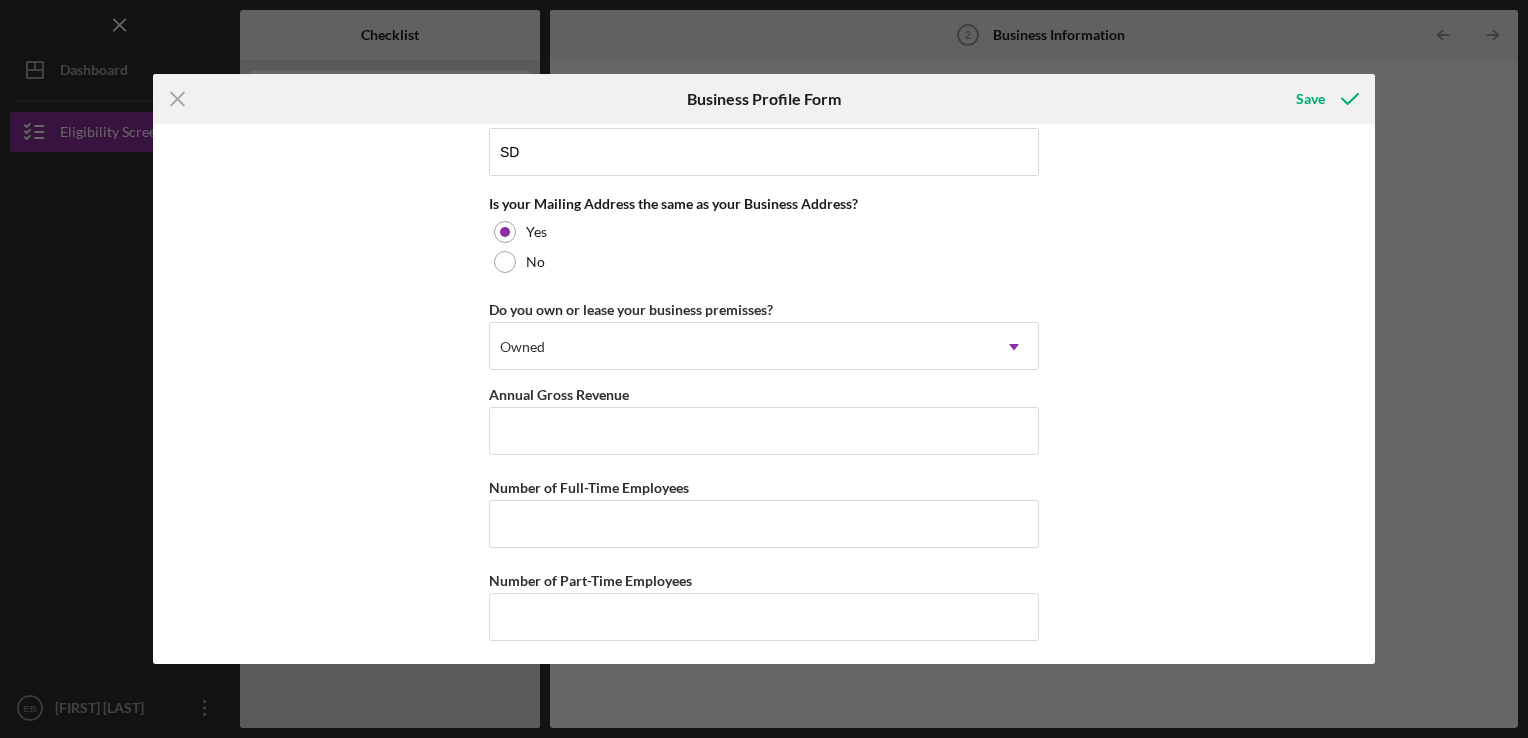 click on "Business Name [BRAND]'s DBA Business Start Date Legal Structure Sole Proprietorship Icon/Dropdown Arrow Business Phone [PHONE] Business Email [EMAIL] Website Industry Industry NAICS Code EIN Ownership Business Ownership Type Select... Icon/Dropdown Arrow Do you own 100% of the business? Yes No Business Street Address [NUMBER] [STREET] City [CITY] State [STATE] Icon/Dropdown Arrow Zip [ZIP] County [STATE] Is your Mailing Address the same as your Business Address? Yes No Do you own or lease your business premisses? Owned Icon/Dropdown Arrow Annual Gross Revenue Number of Full-Time Employees Number of Part-Time Employees" at bounding box center (764, 394) 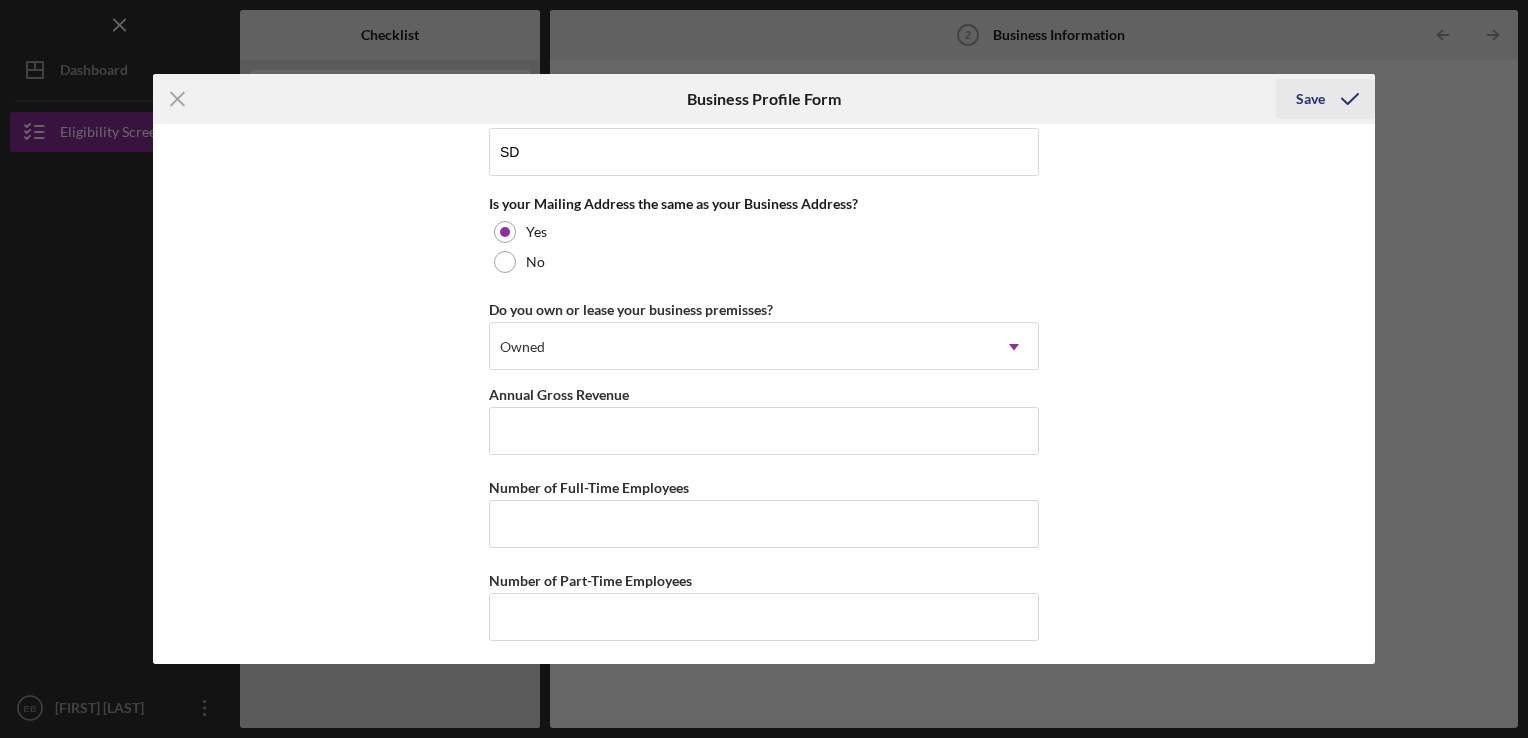 click on "Save" at bounding box center [1310, 99] 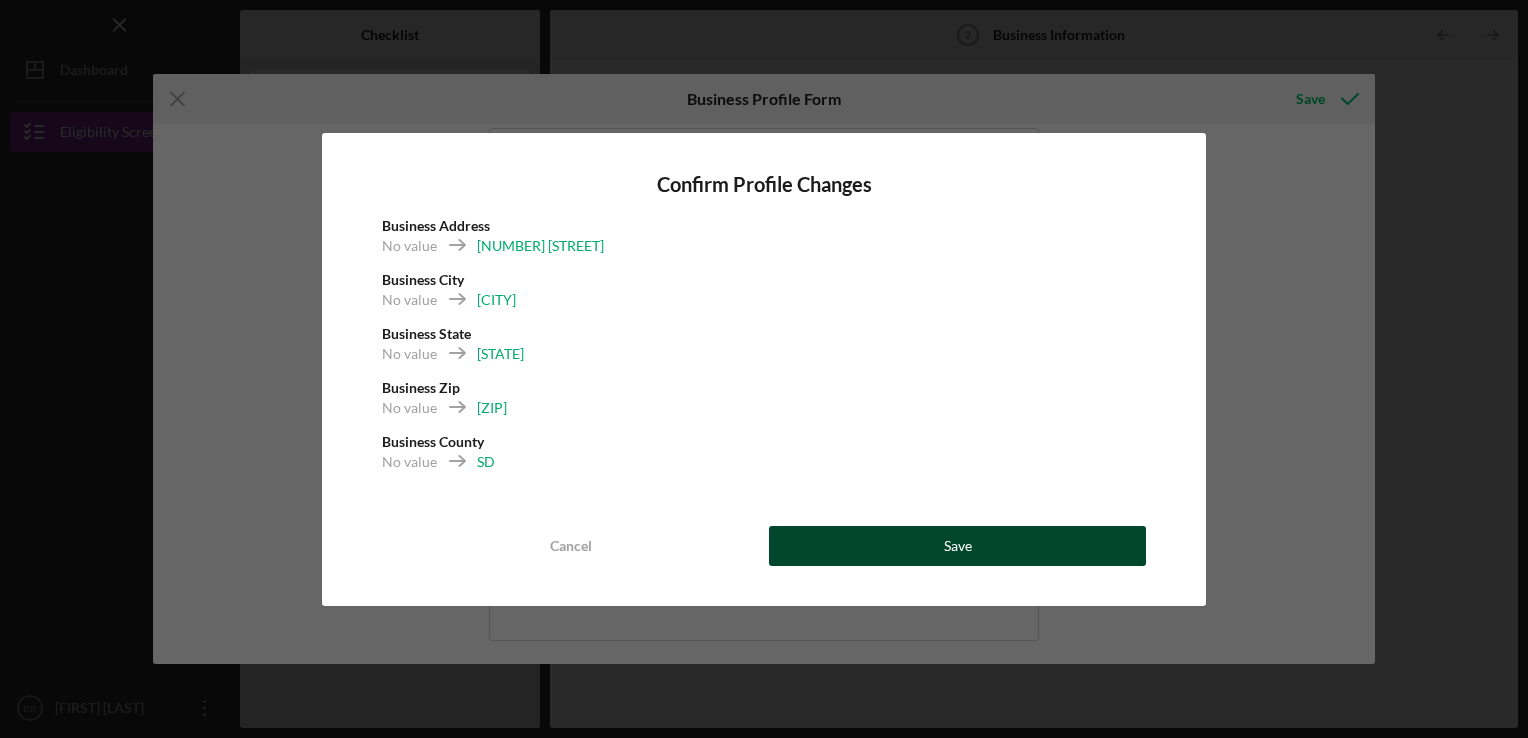 click on "Save" at bounding box center (957, 546) 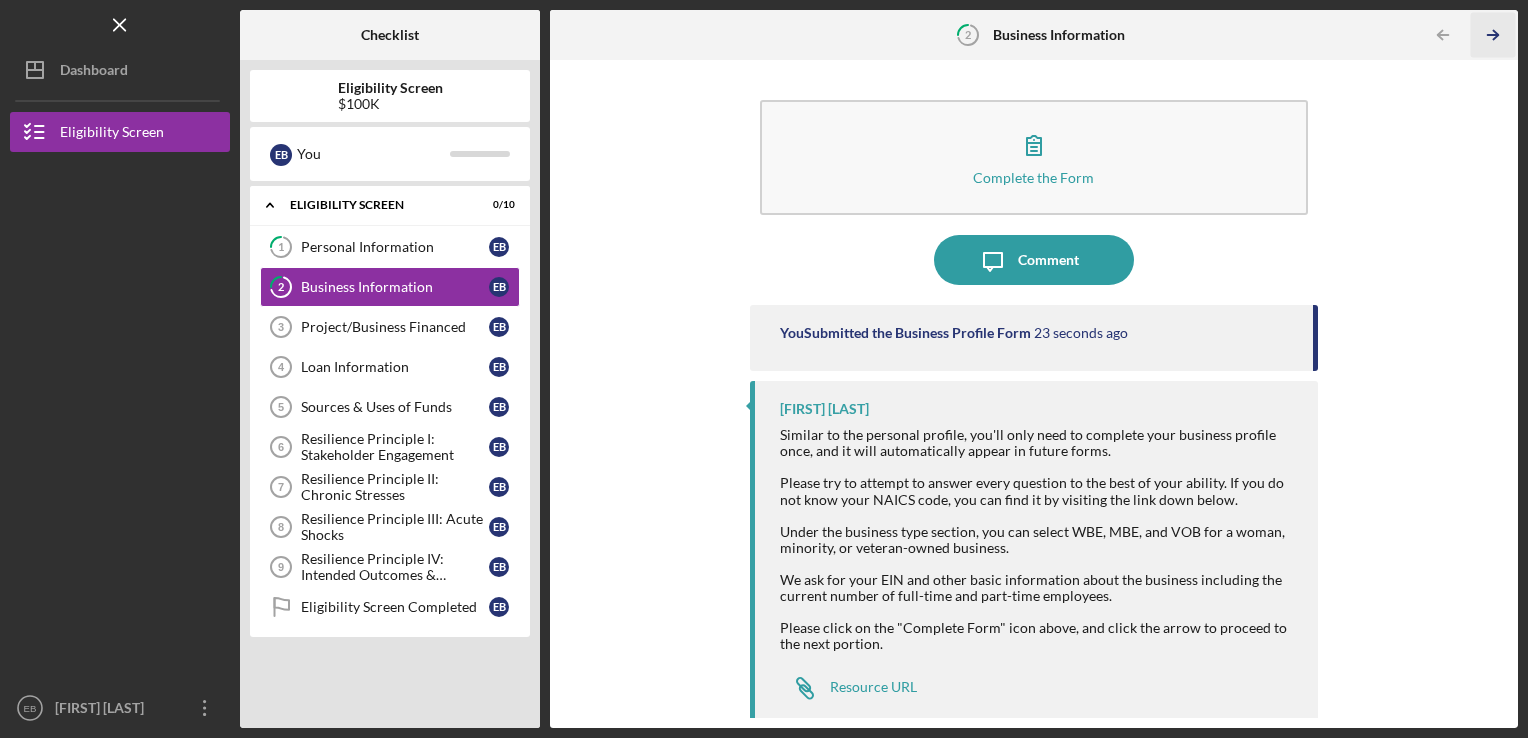 click on "Icon/Table Pagination Arrow" 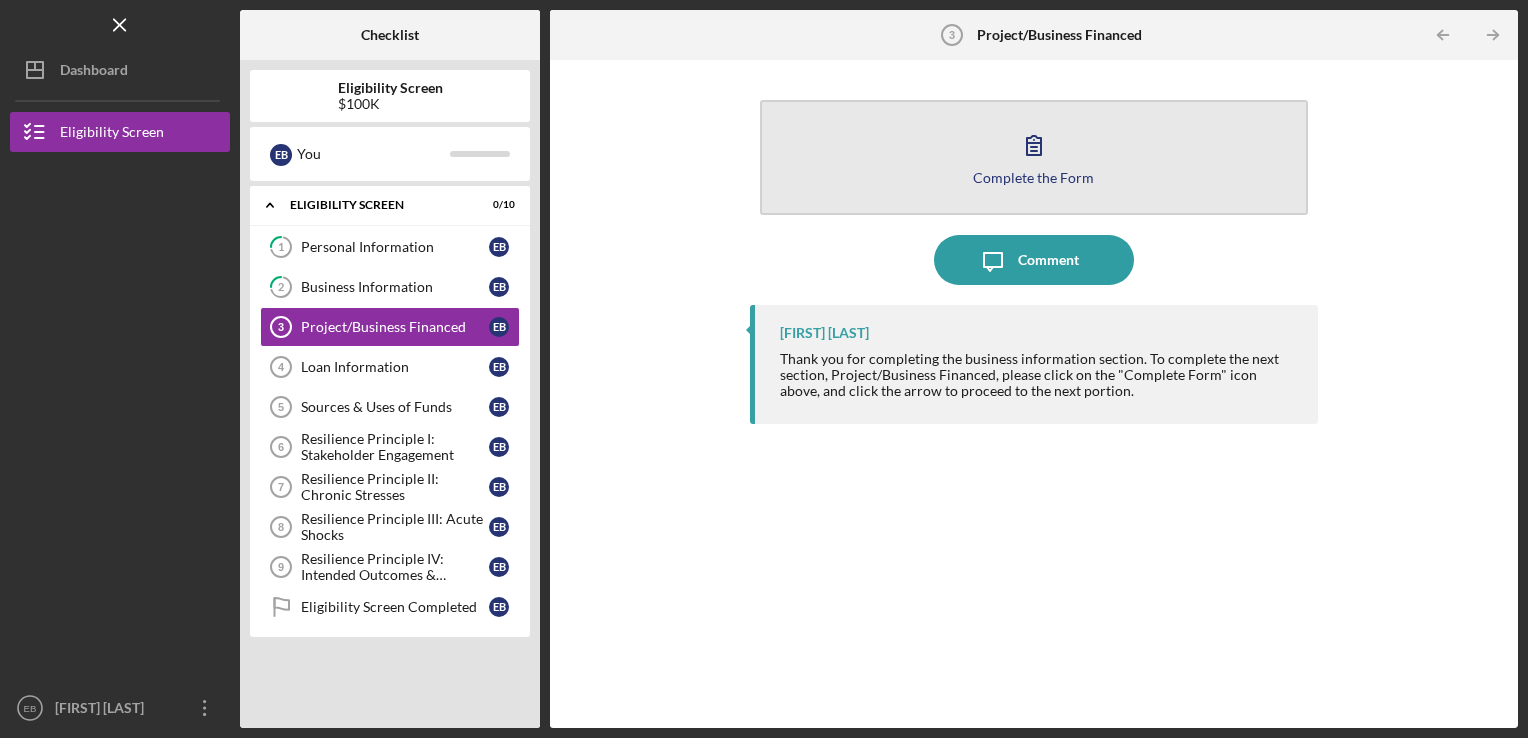 click on "Complete the Form Form" at bounding box center (1034, 157) 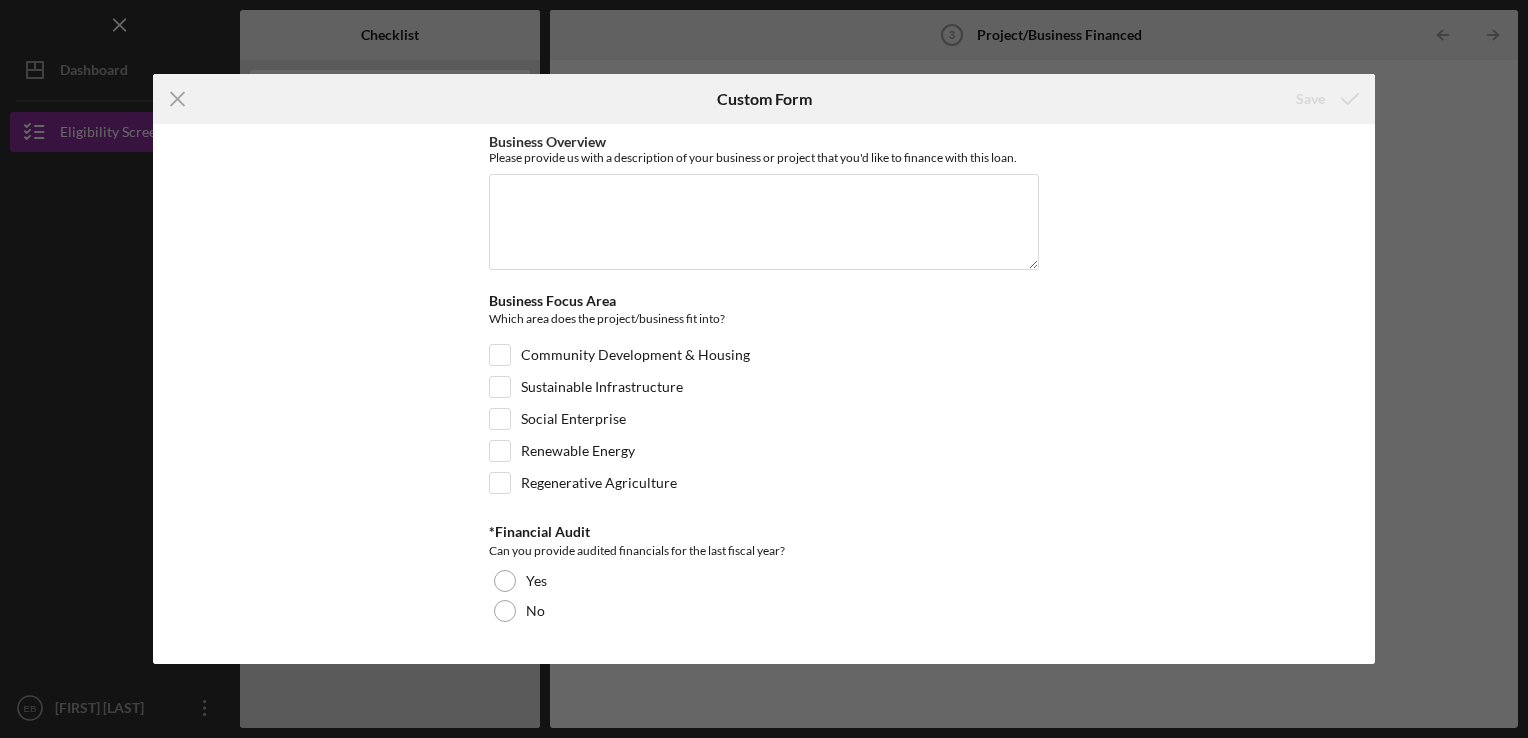 click on "Icon/Menu Close Custom Form Save Business Overview Please provide us with a description of your business or project that you'd like to finance with this loan. Business Focus Area Which area does the project/business fit into? Community Development & Housing Sustainable Infrastructure Social Enterprise Renewable Energy Regenerative Agriculture *Financial Audit Can you provide audited financials for the last fiscal year? Yes No Cancel Save" at bounding box center [764, 369] 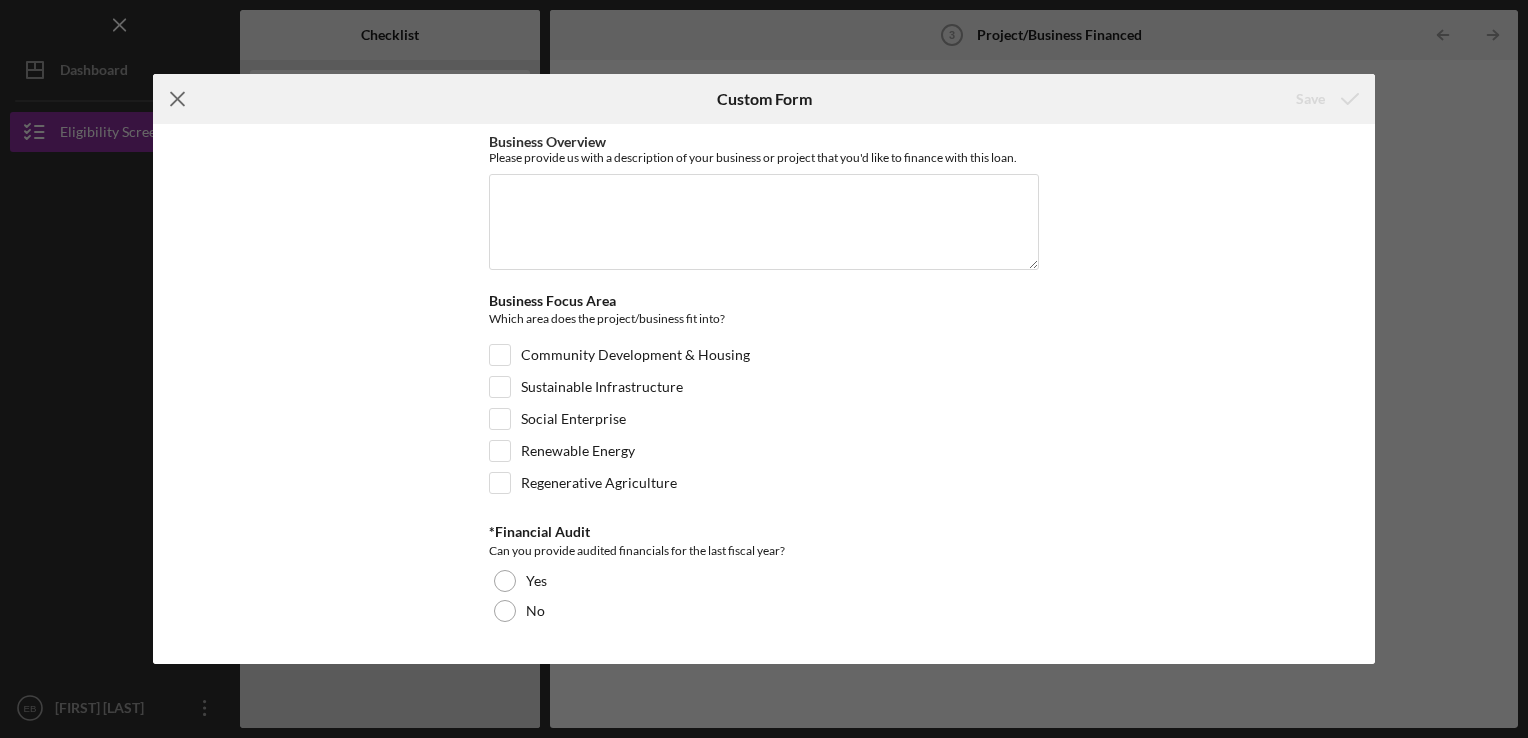 click on "Icon/Menu Close" 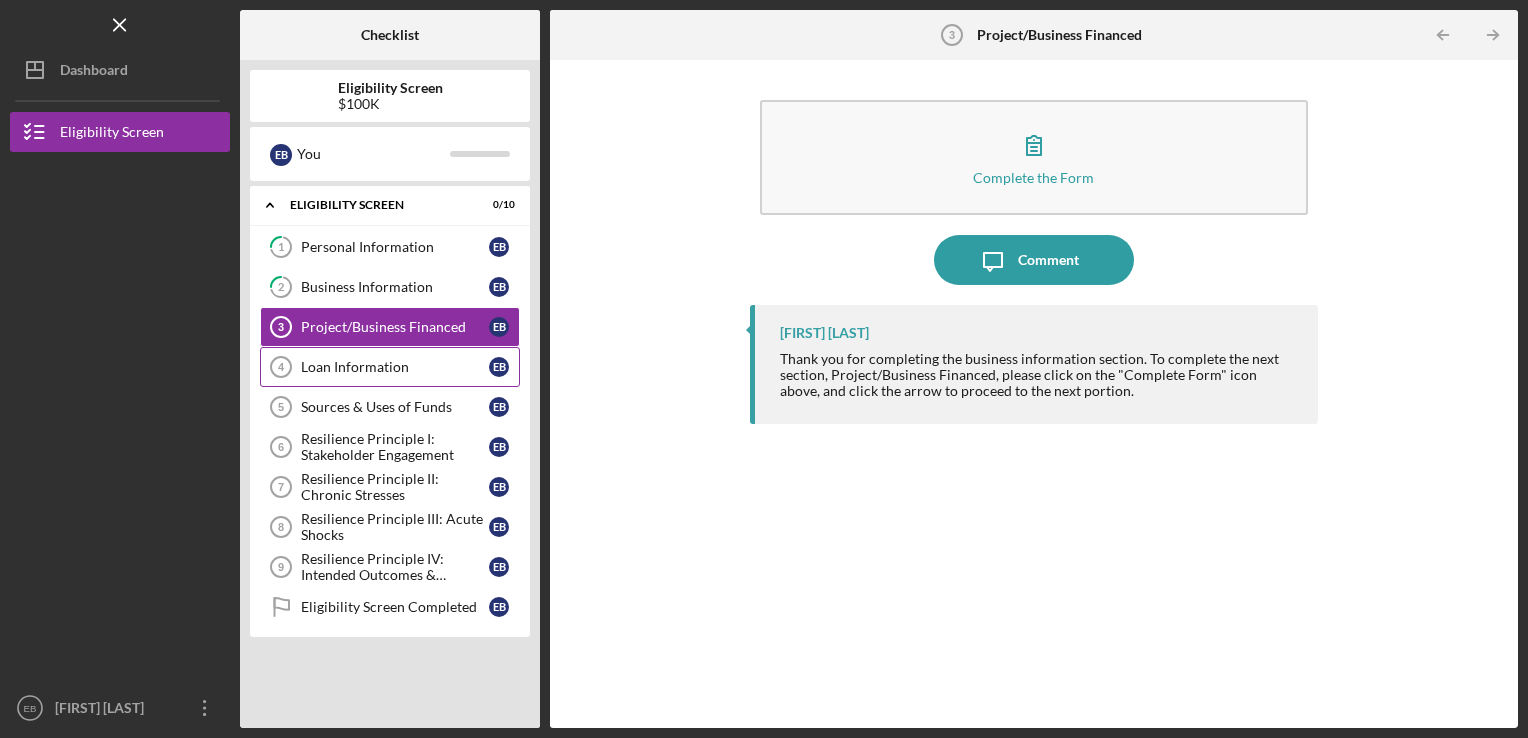 click on "Loan Information" at bounding box center [395, 367] 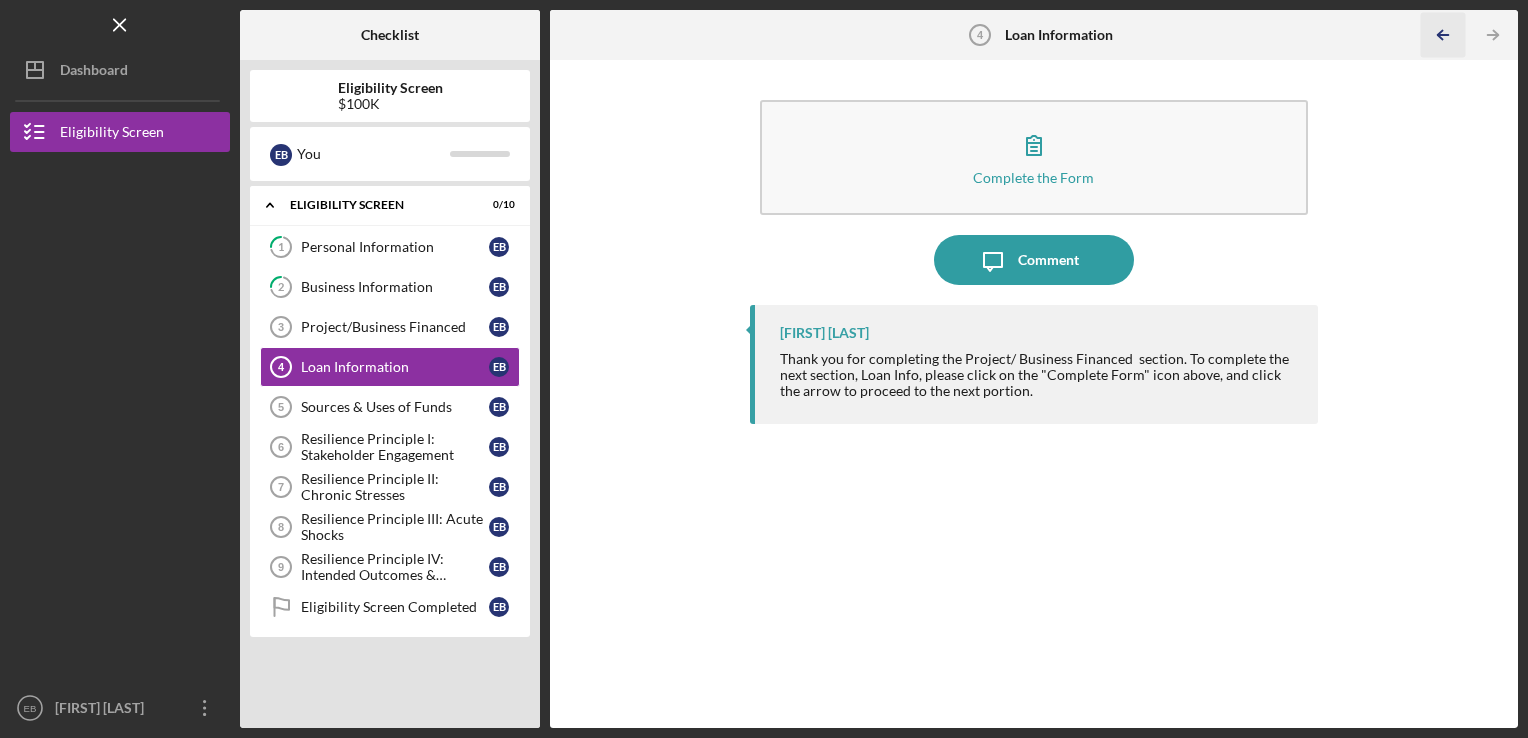 click on "Icon/Table Pagination Arrow" 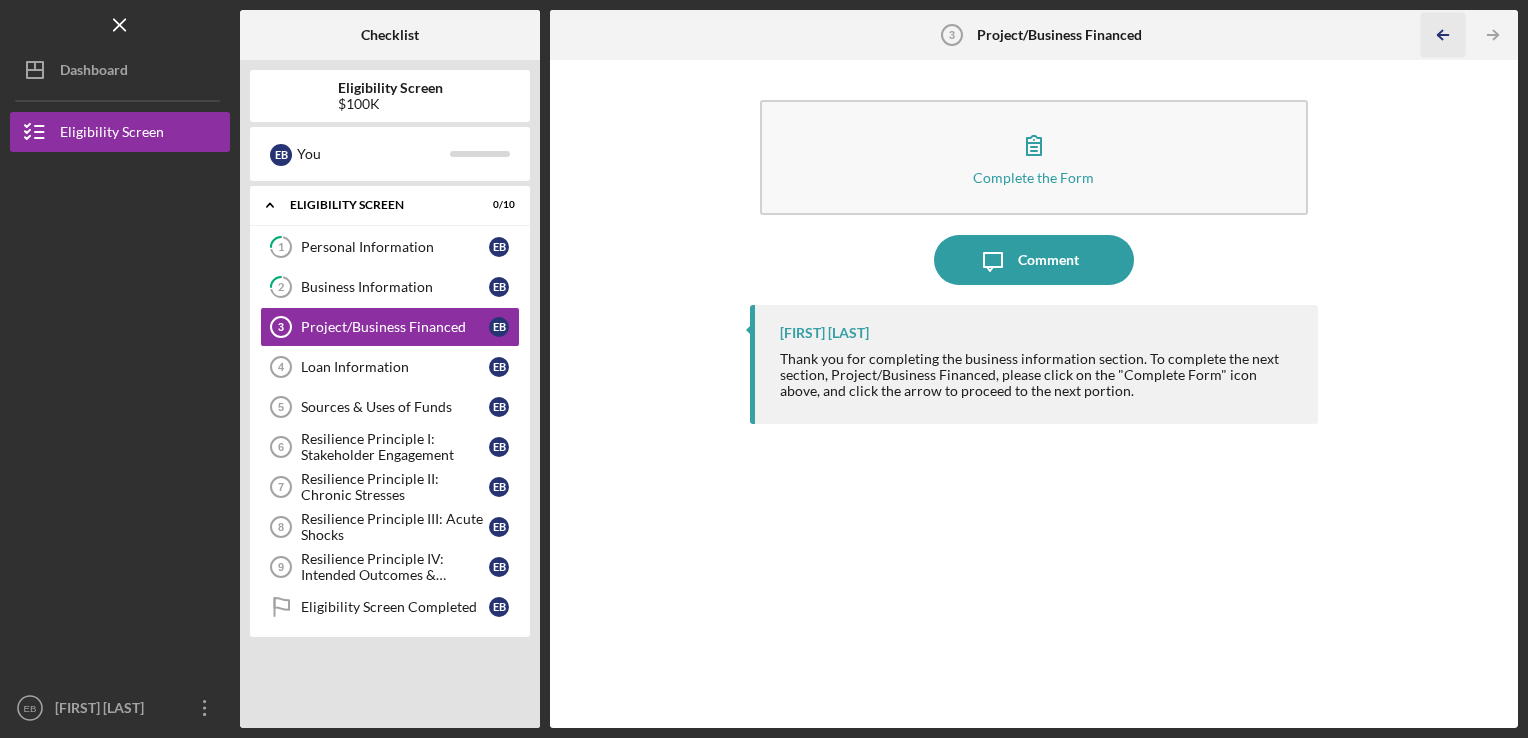 click on "Icon/Table Pagination Arrow" 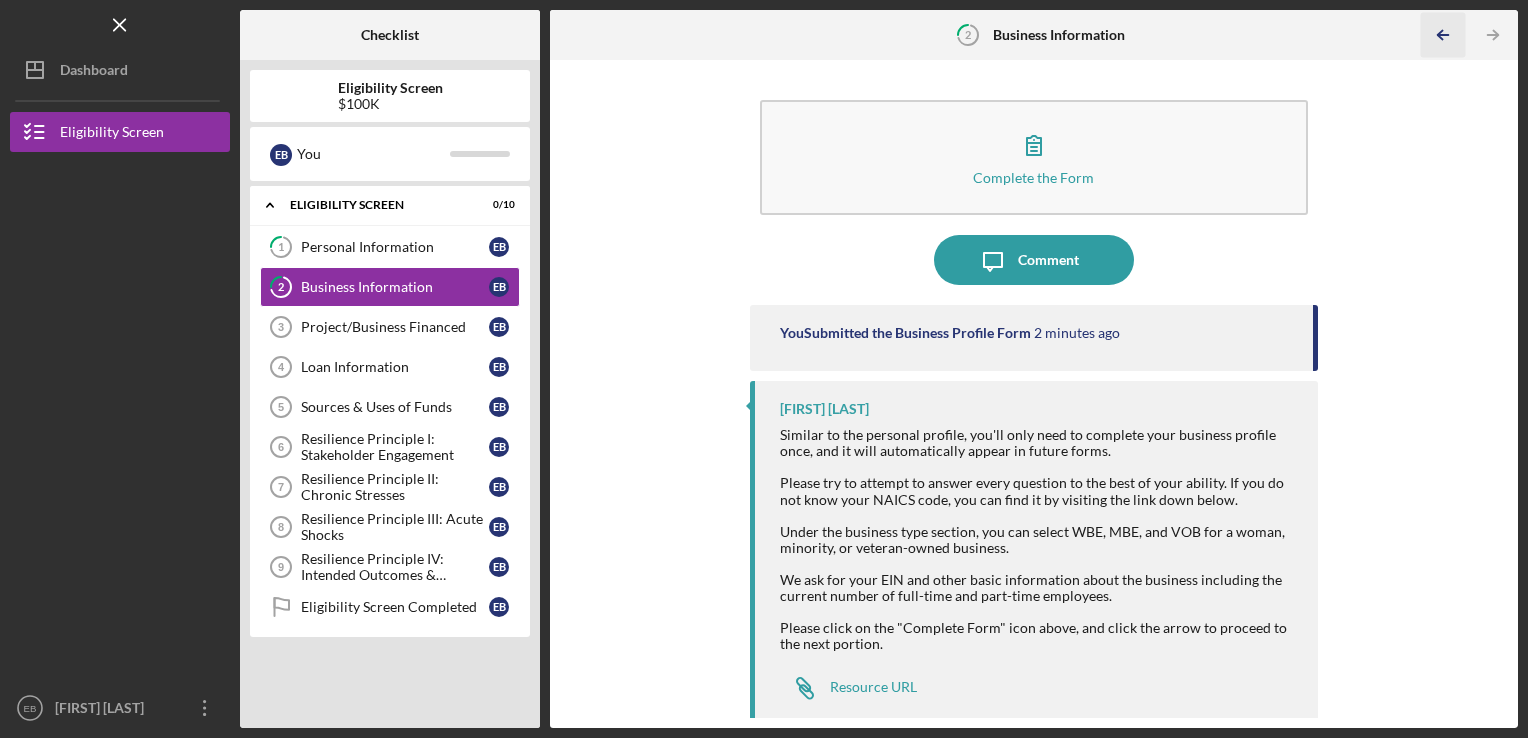 click on "Icon/Table Pagination Arrow" 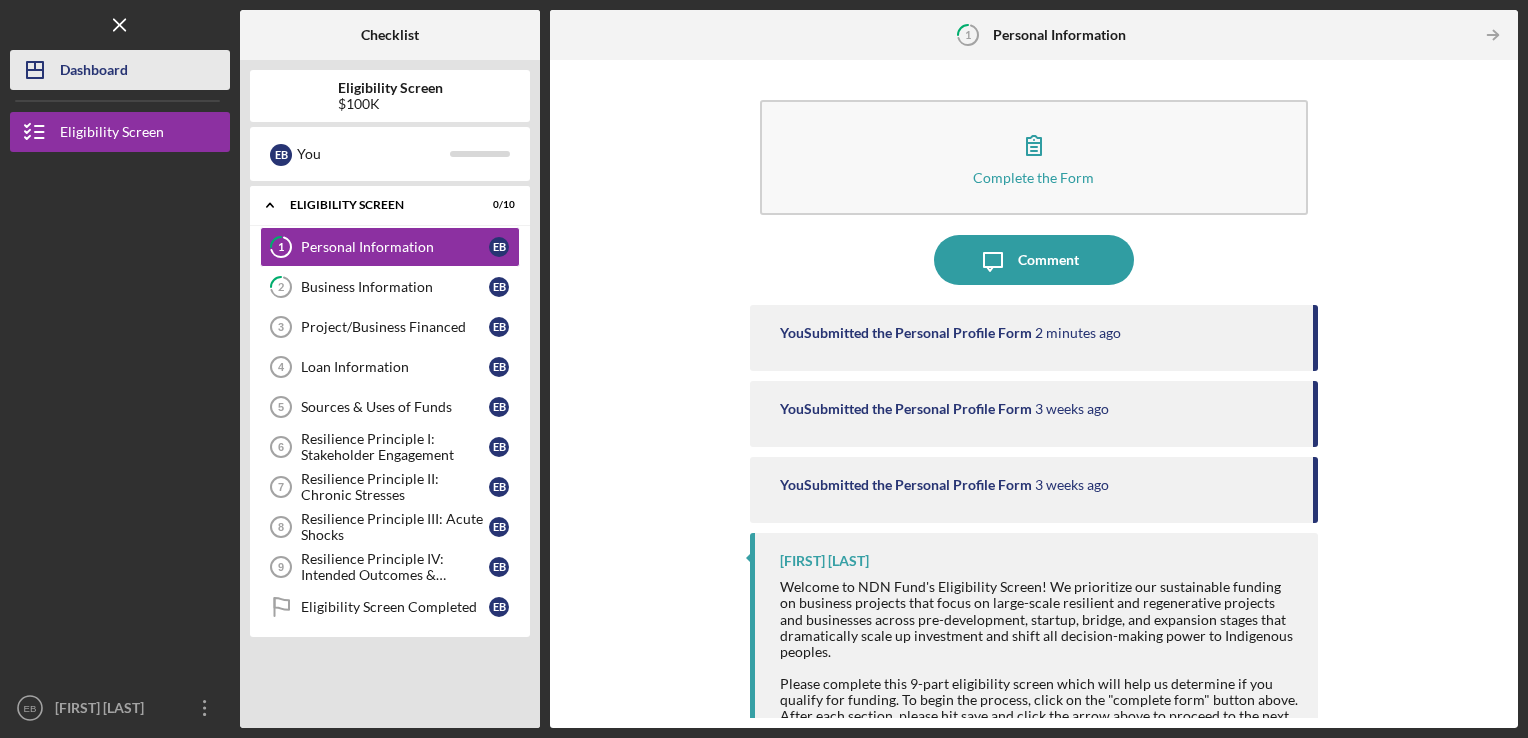 click on "Icon/Dashboard Dashboard" at bounding box center (120, 70) 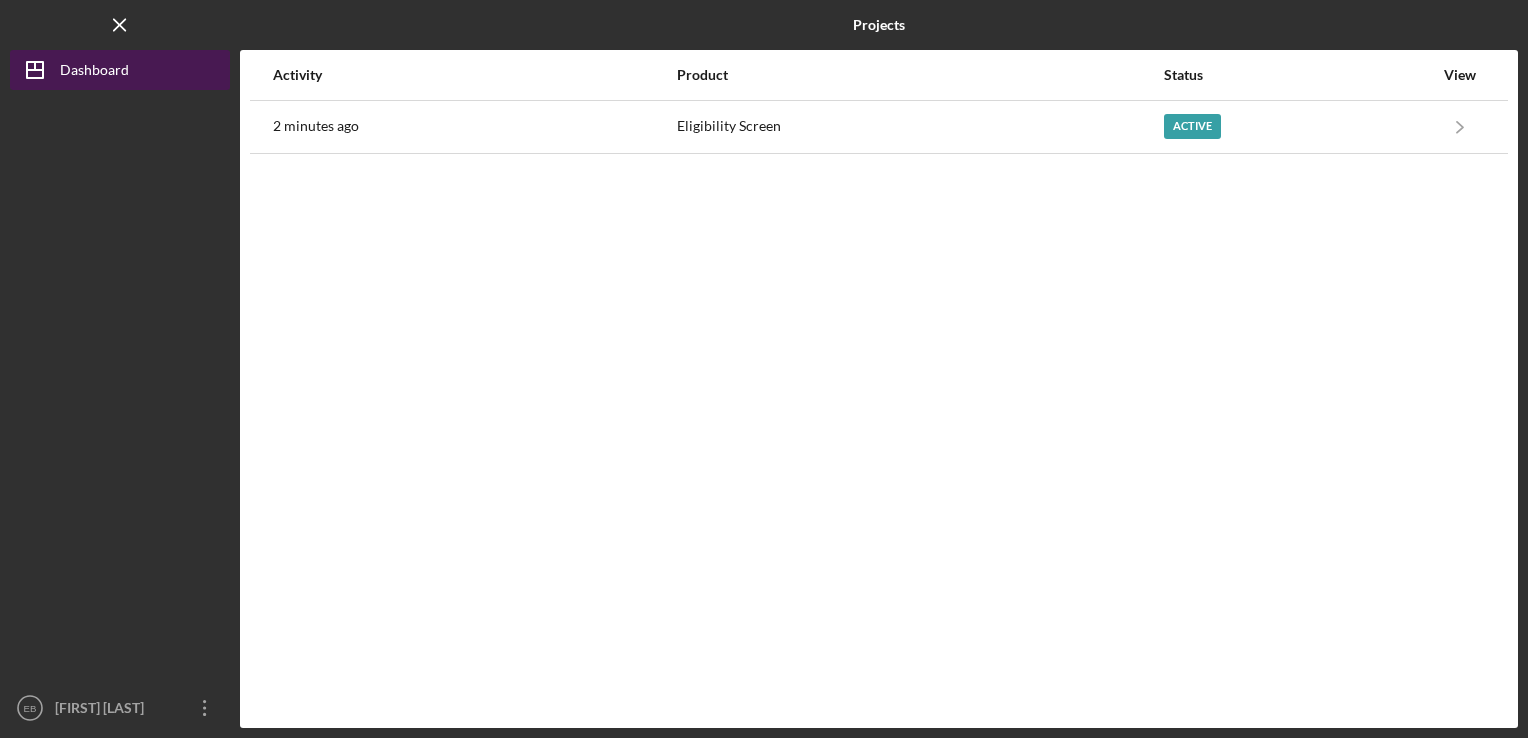 click on "Icon/Dashboard Dashboard" at bounding box center [120, 70] 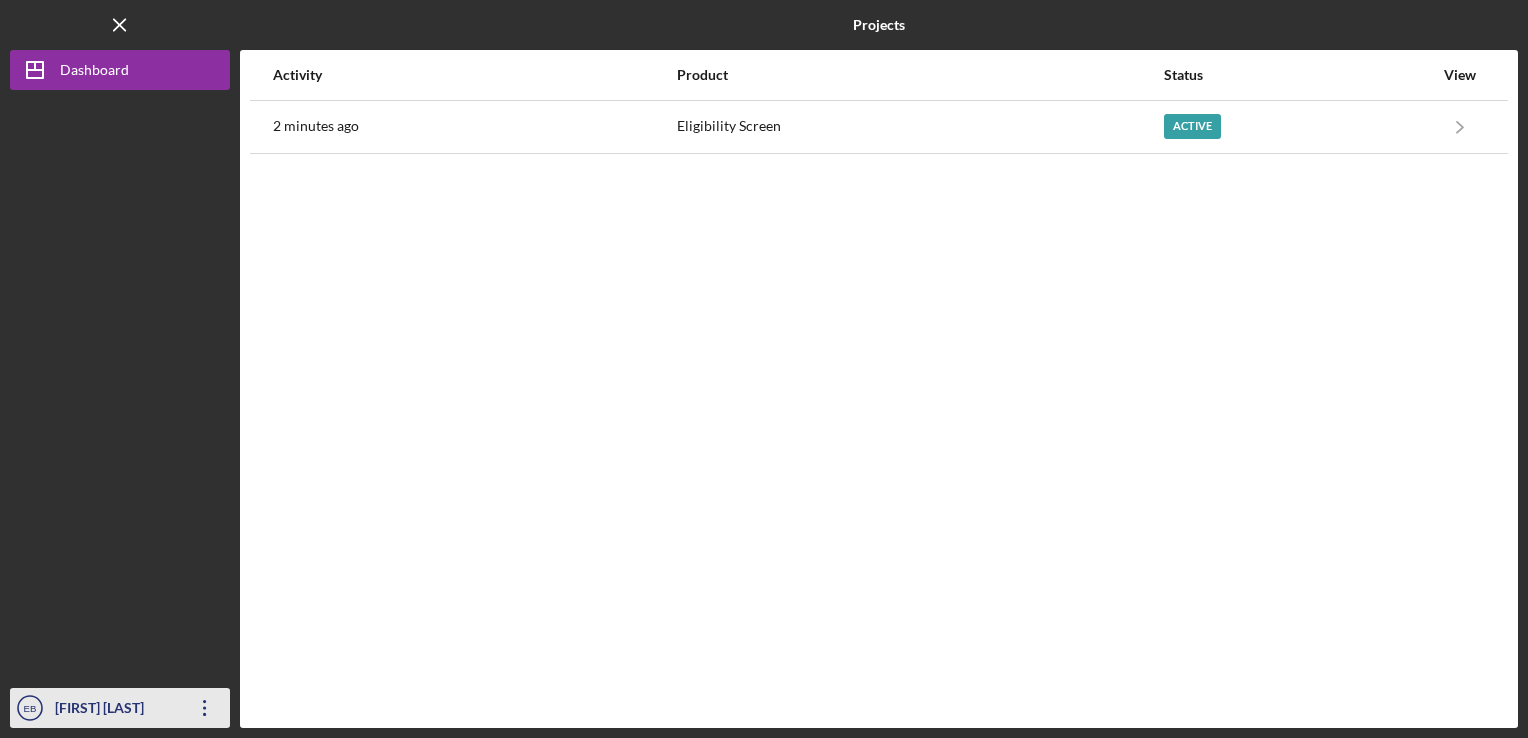 click on "[FIRST] [LAST]" at bounding box center (115, 710) 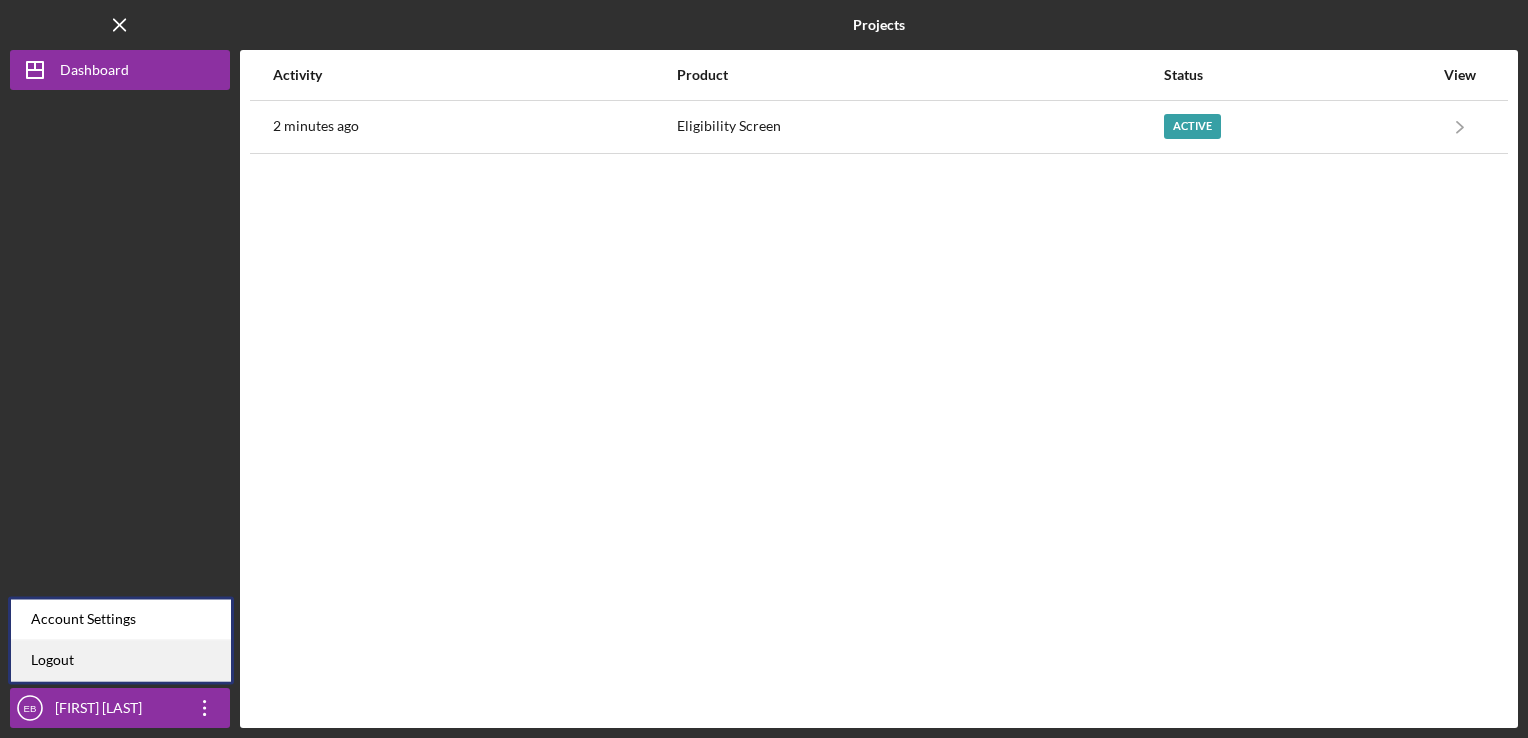 click on "Logout" at bounding box center (121, 660) 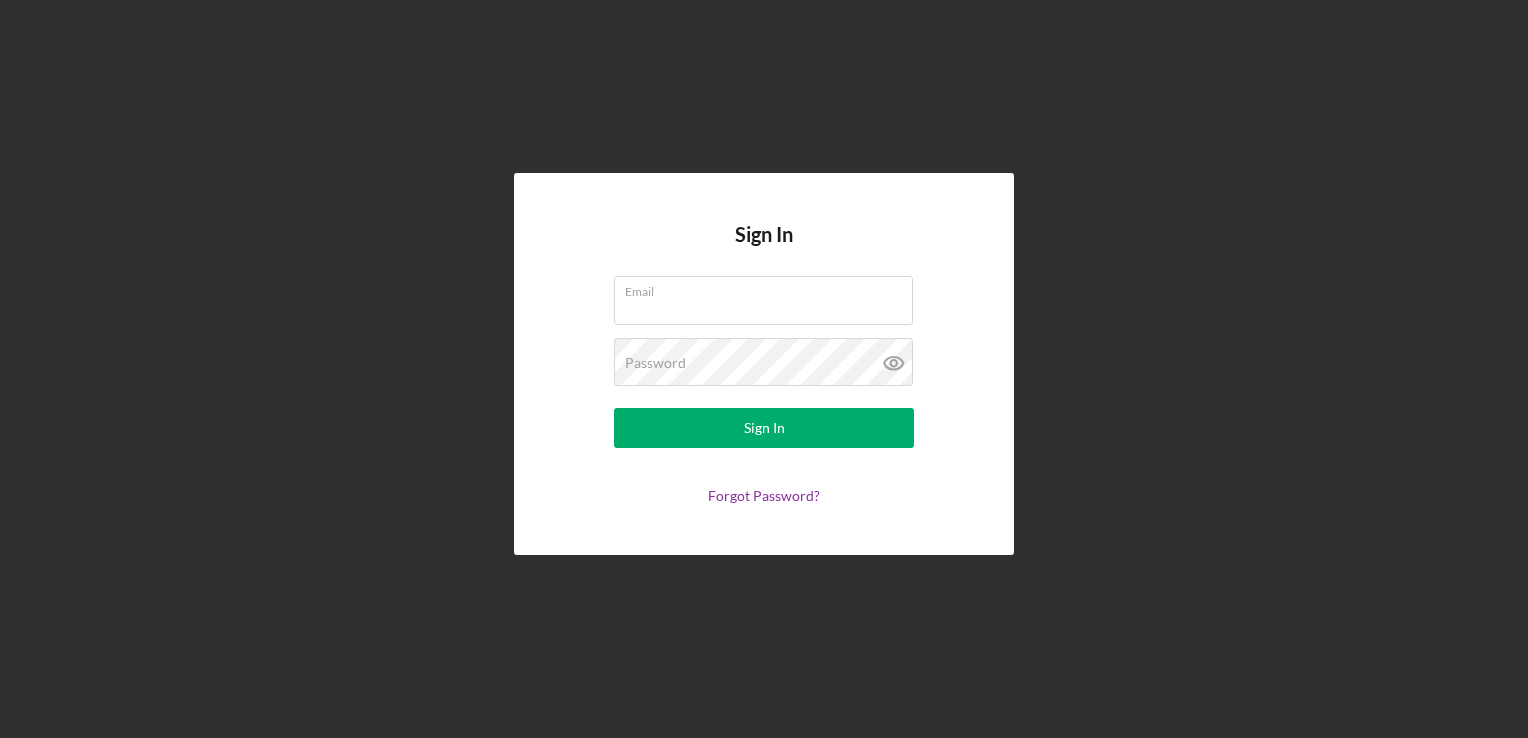 type on "[EMAIL]" 